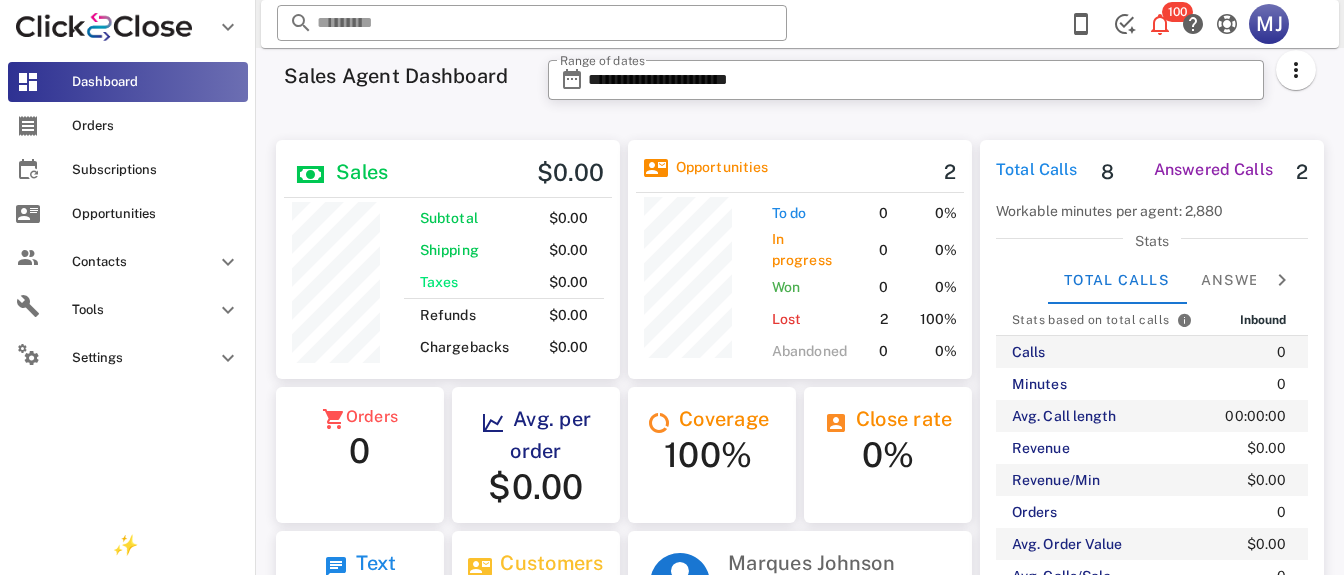 scroll, scrollTop: 0, scrollLeft: 0, axis: both 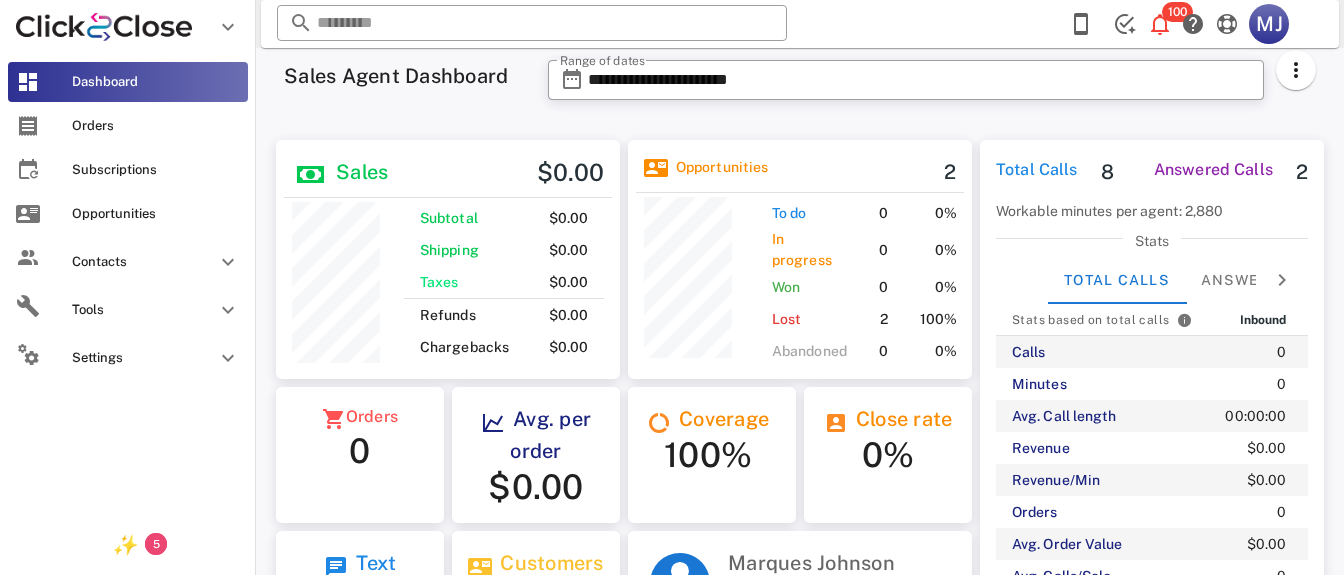 click on "Opportunities" at bounding box center (140, 214) 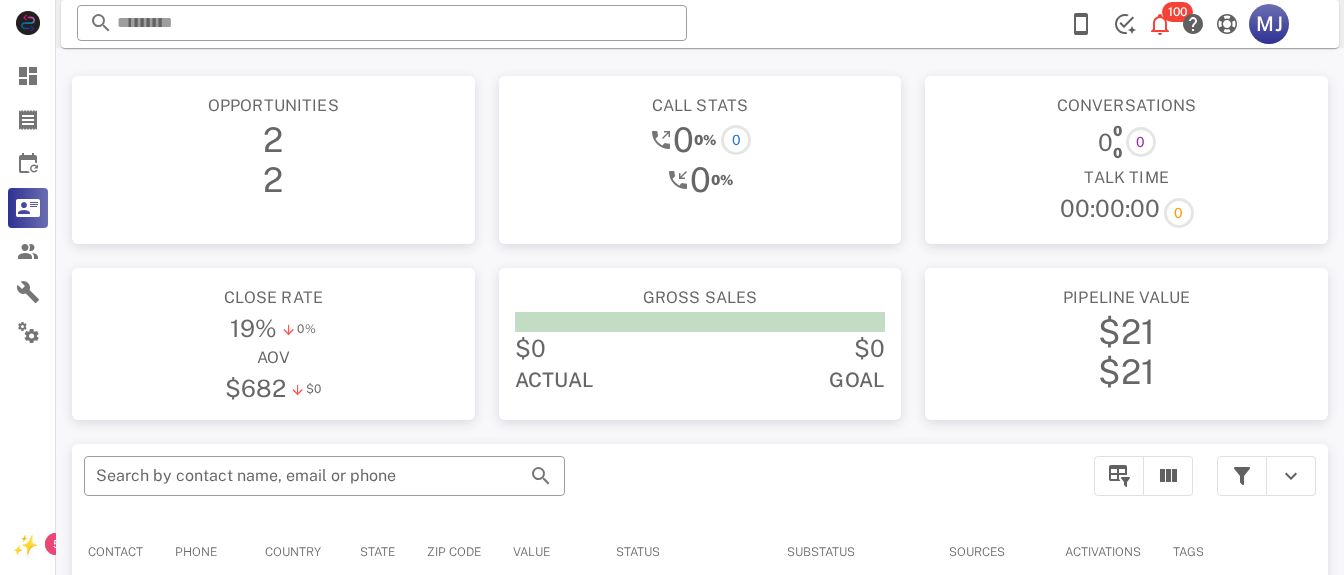 scroll, scrollTop: 0, scrollLeft: 0, axis: both 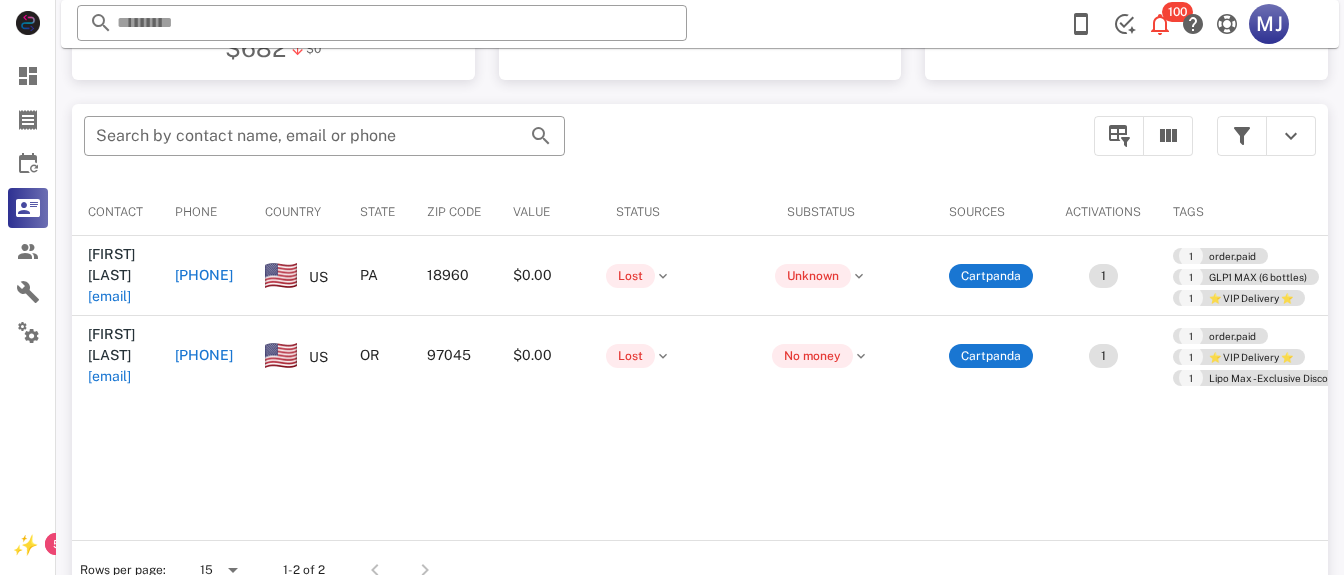 click at bounding box center (1242, 136) 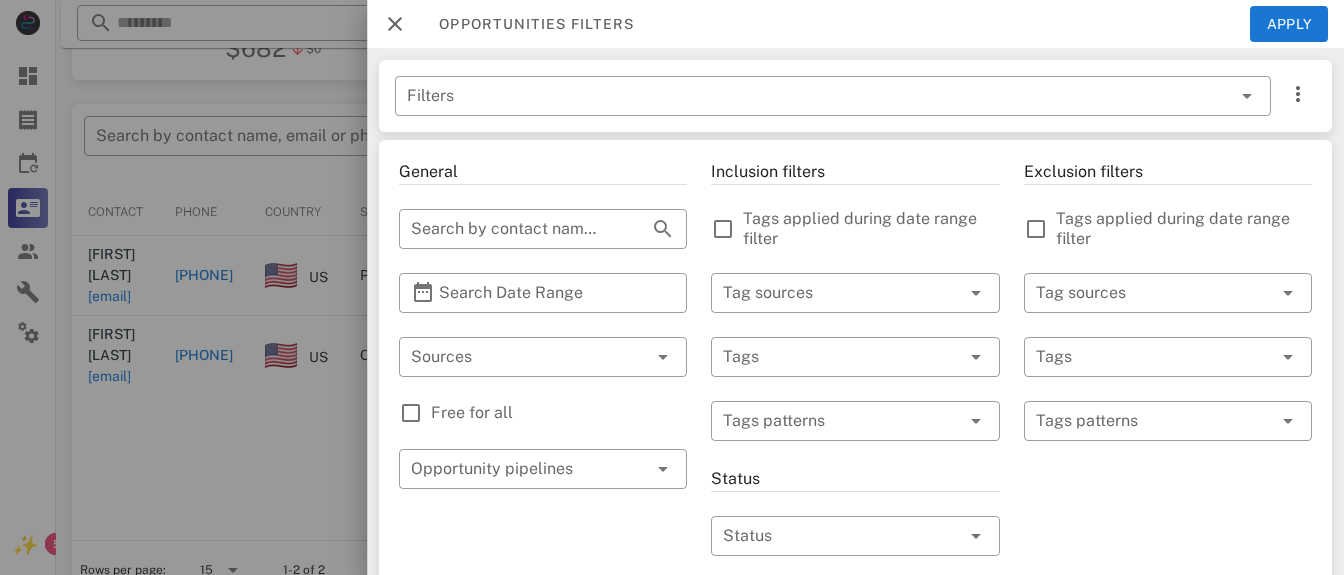 click at bounding box center (515, 357) 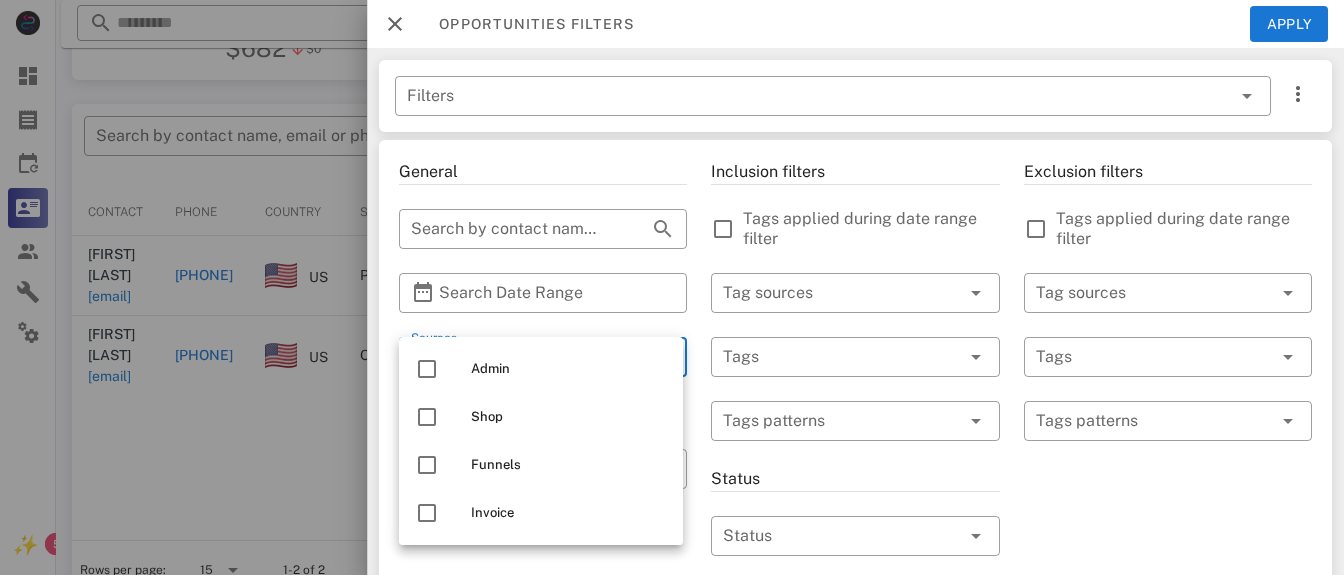 click at bounding box center (672, 287) 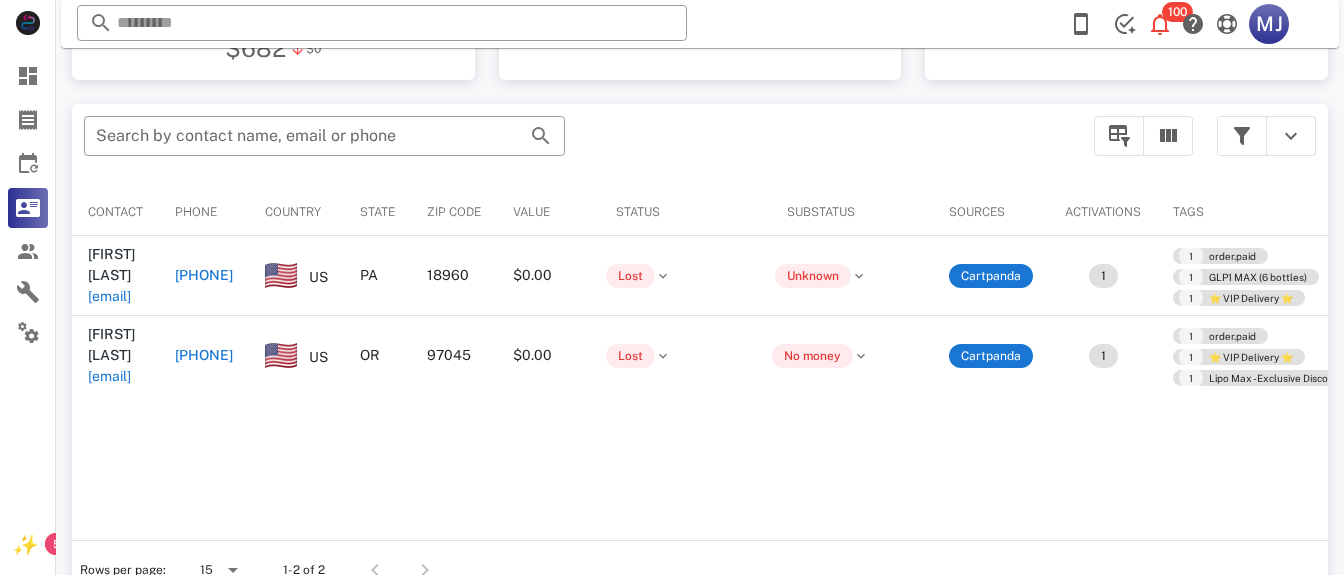 click at bounding box center (1242, 136) 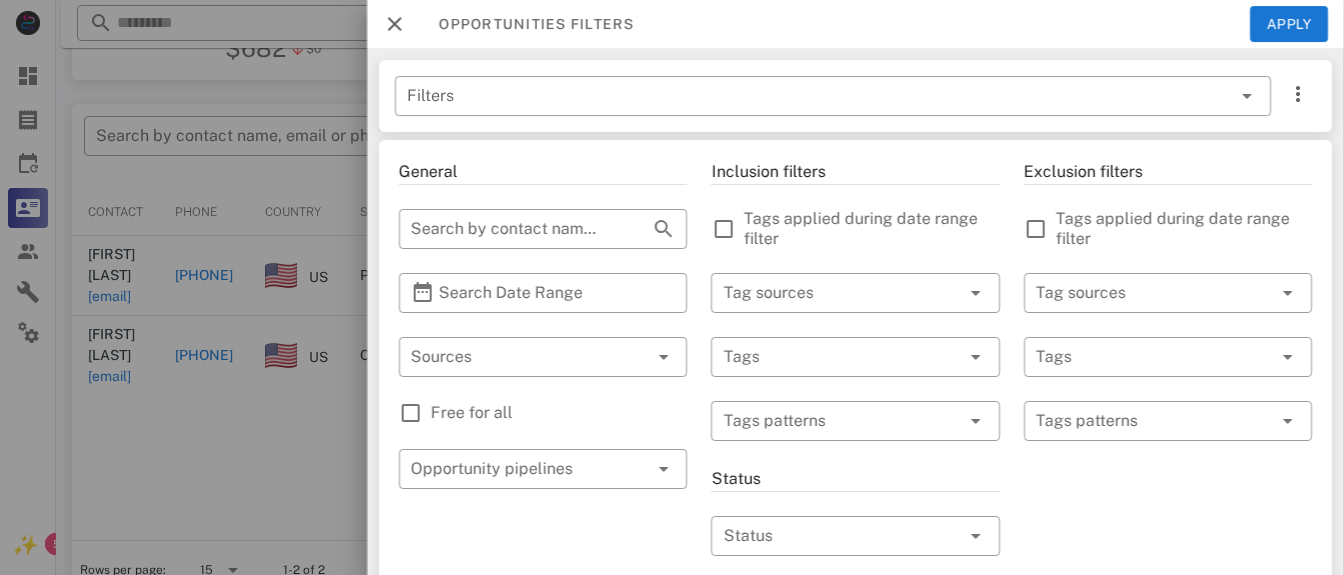 click on "General ​ Search by contact name, email or phone ​ Search Date Range ​ Sources Free for all ​ Opportunity pipelines" at bounding box center (543, 717) 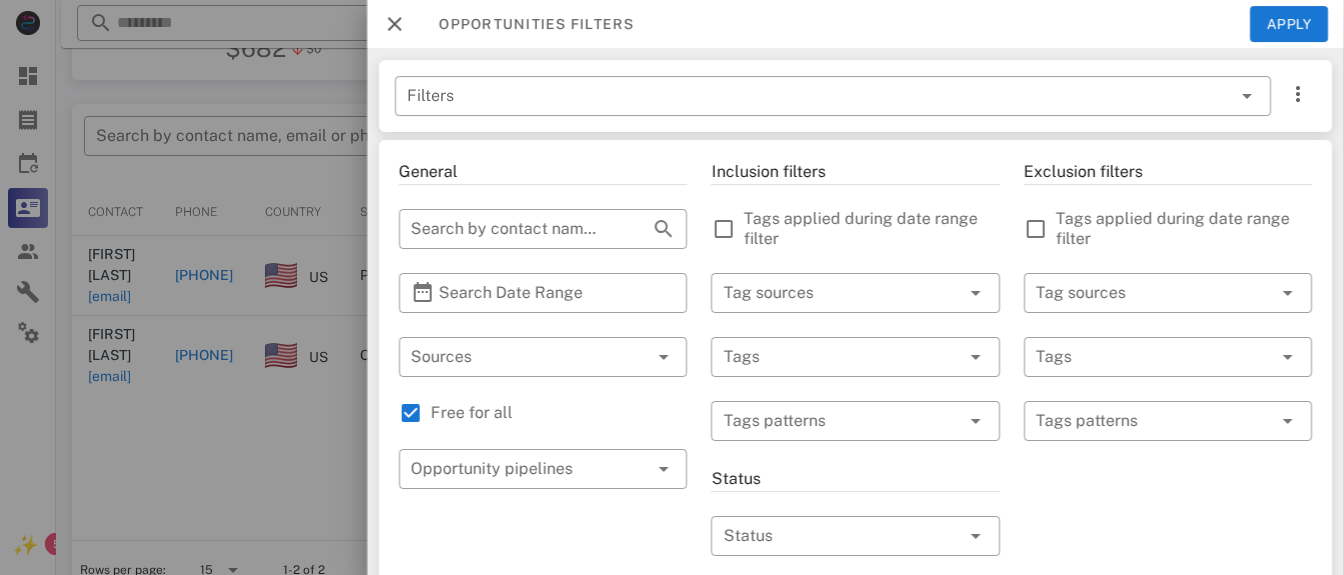 click at bounding box center [841, 421] 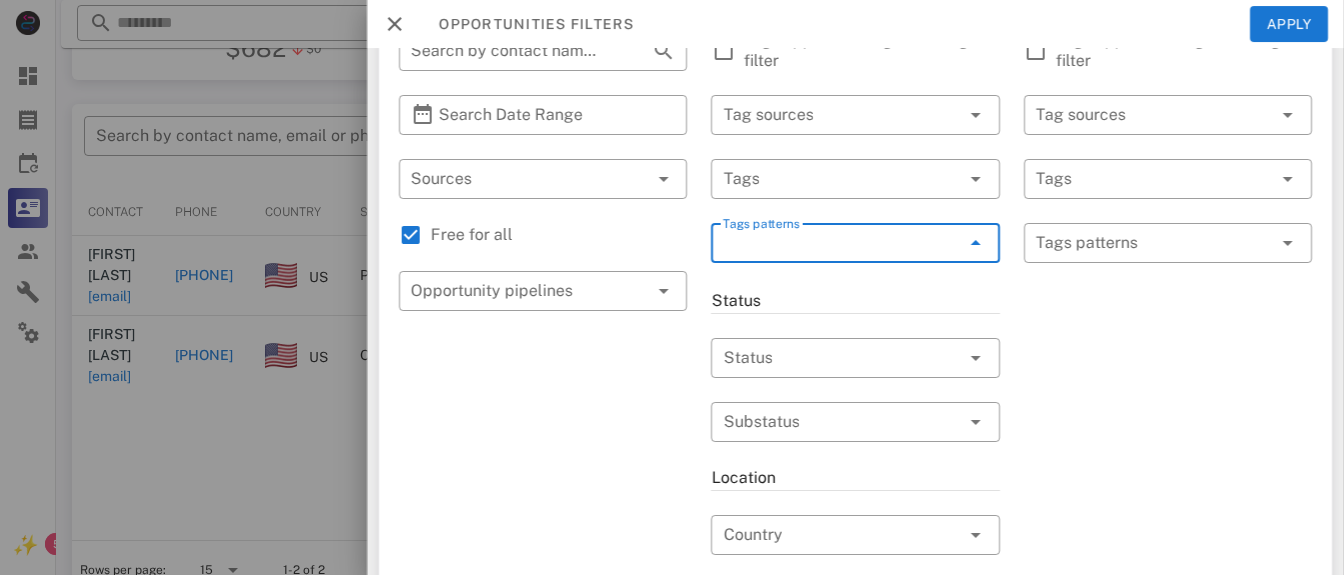 scroll, scrollTop: 305, scrollLeft: 0, axis: vertical 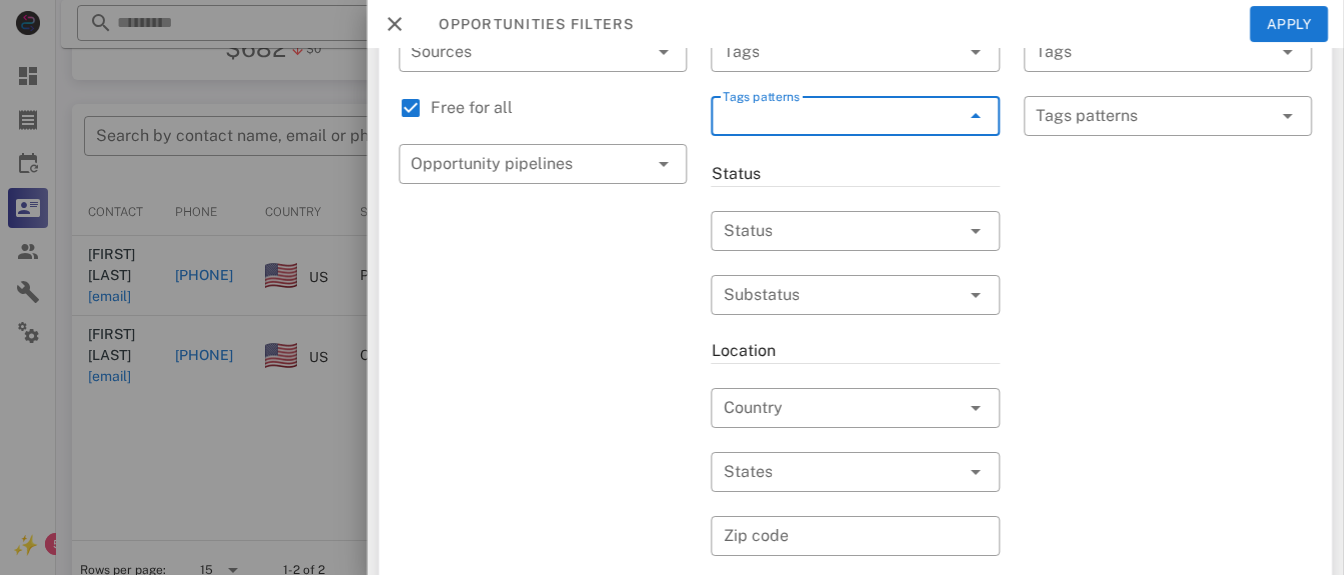 click at bounding box center (827, 231) 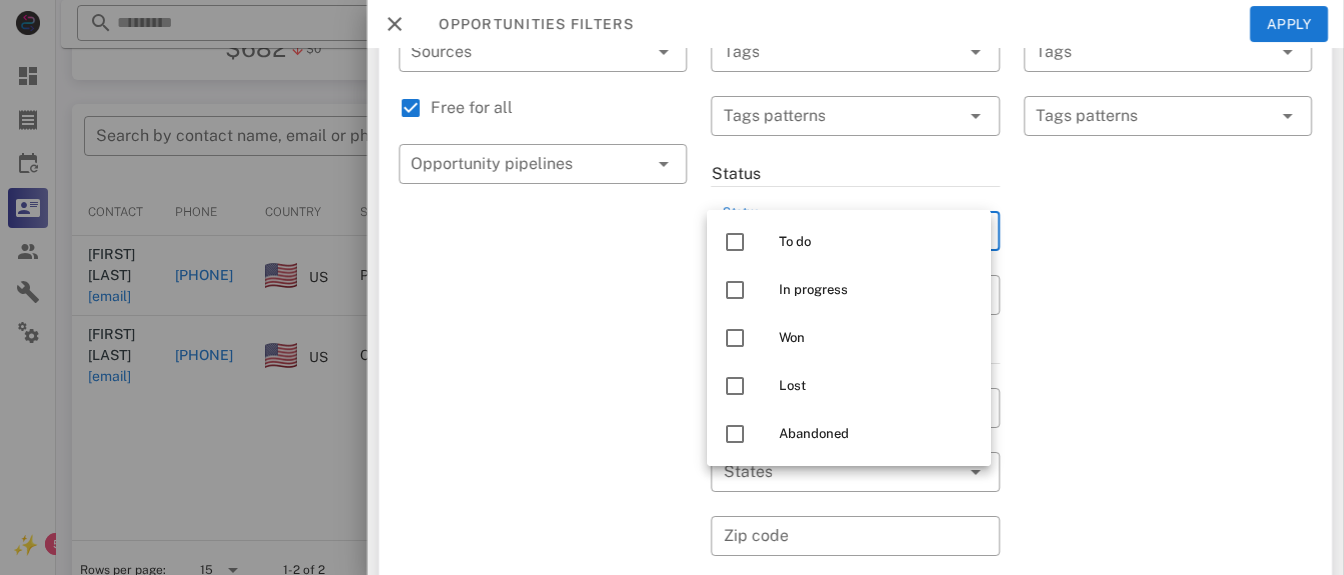 click on "To do" at bounding box center [849, 242] 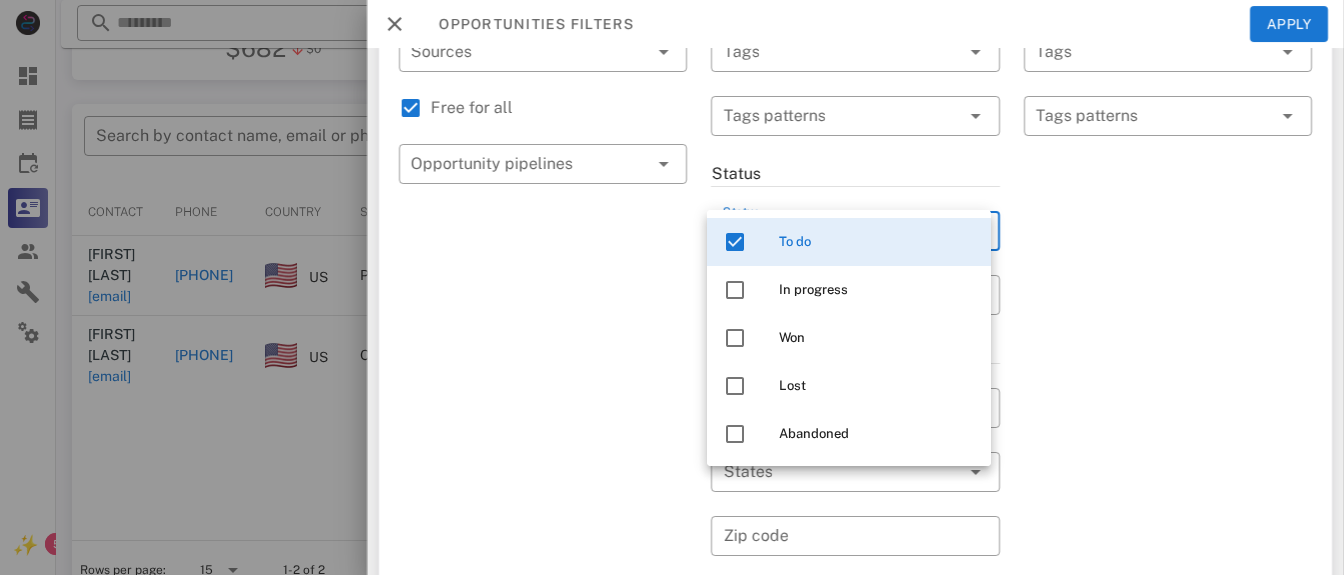 click on "In progress" at bounding box center (849, 290) 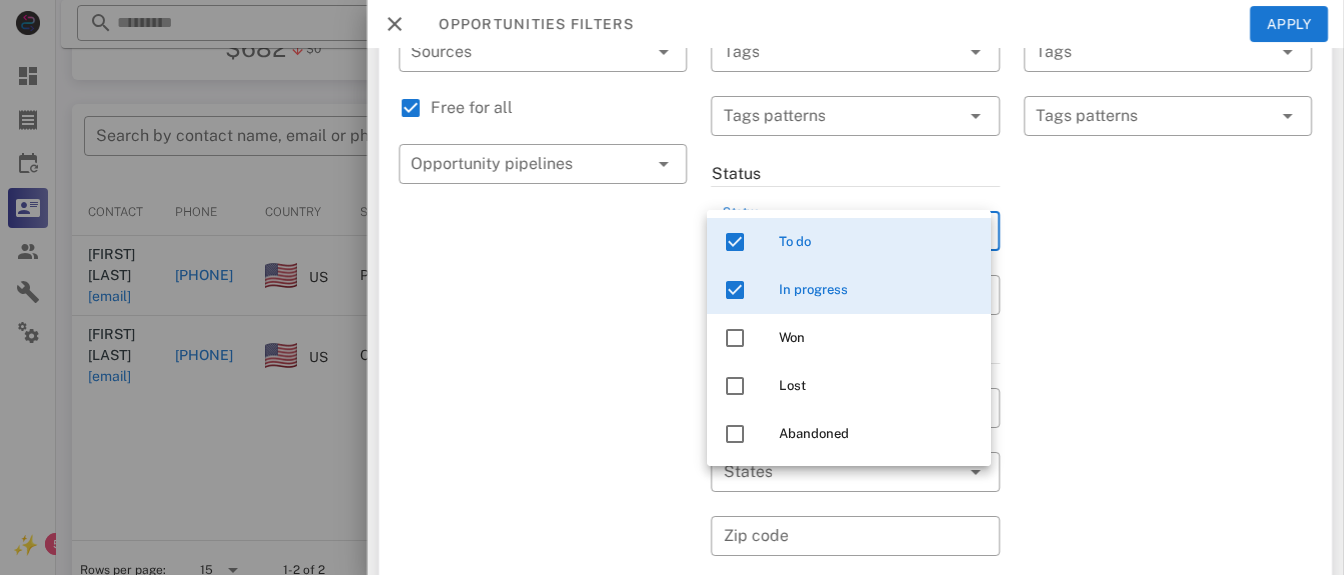 click on "Exclusion filters Tags applied during date range filter ​ Tag sources ​ Tags ​ Tags patterns" at bounding box center (1168, 412) 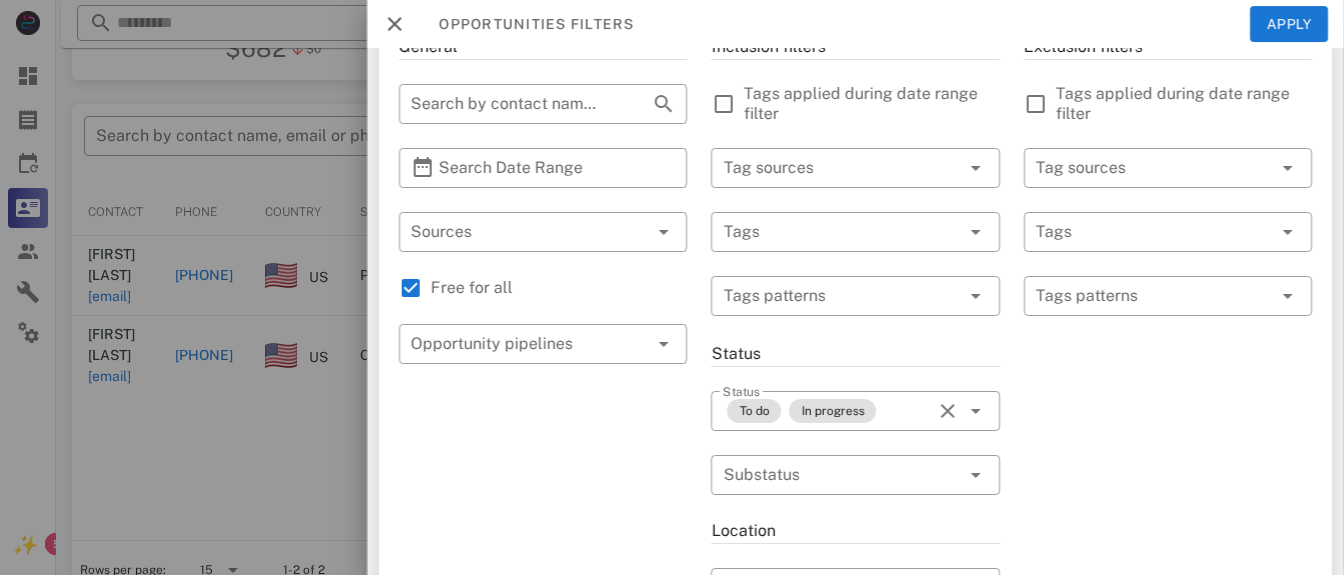 scroll, scrollTop: 84, scrollLeft: 0, axis: vertical 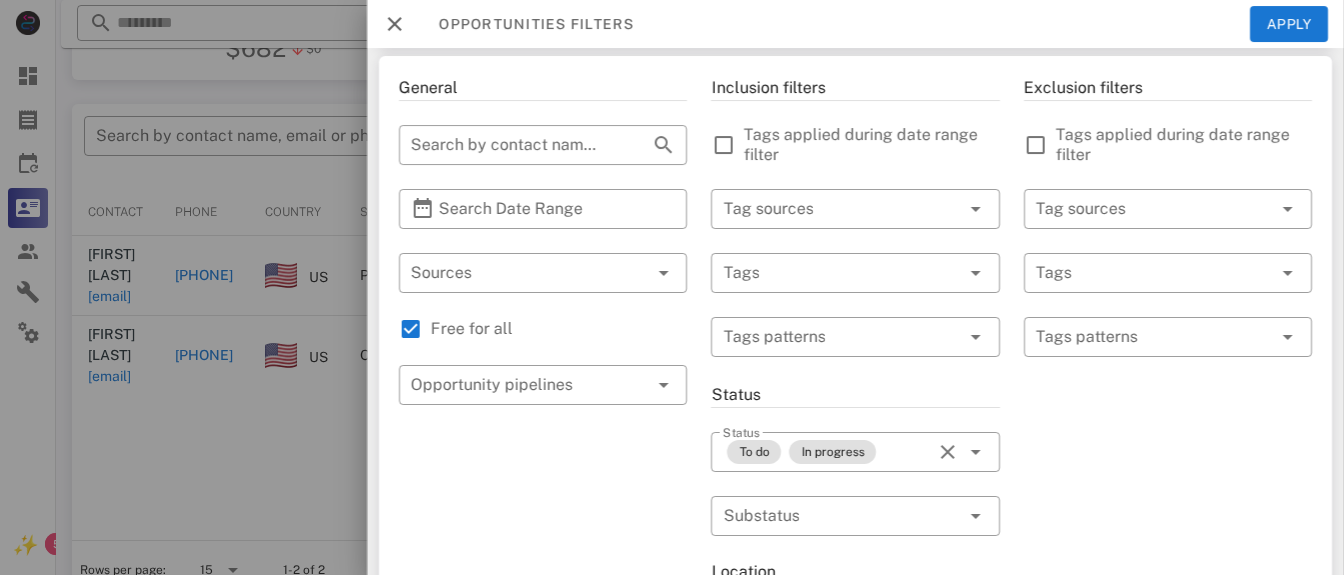 click at bounding box center [1154, 337] 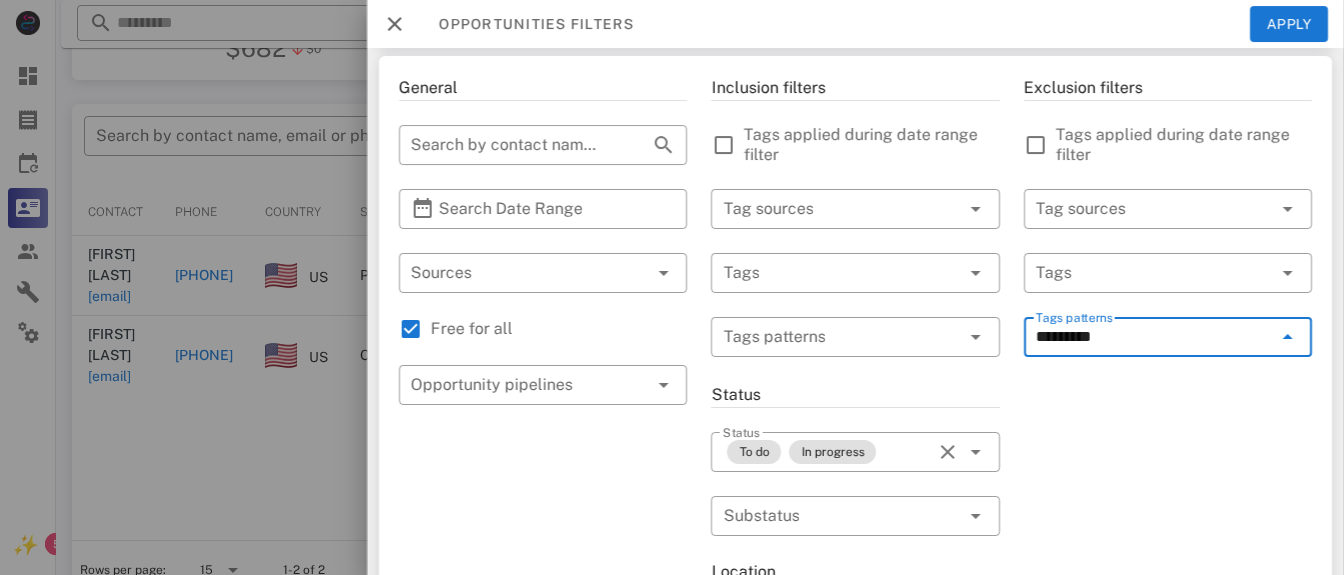 type on "*********" 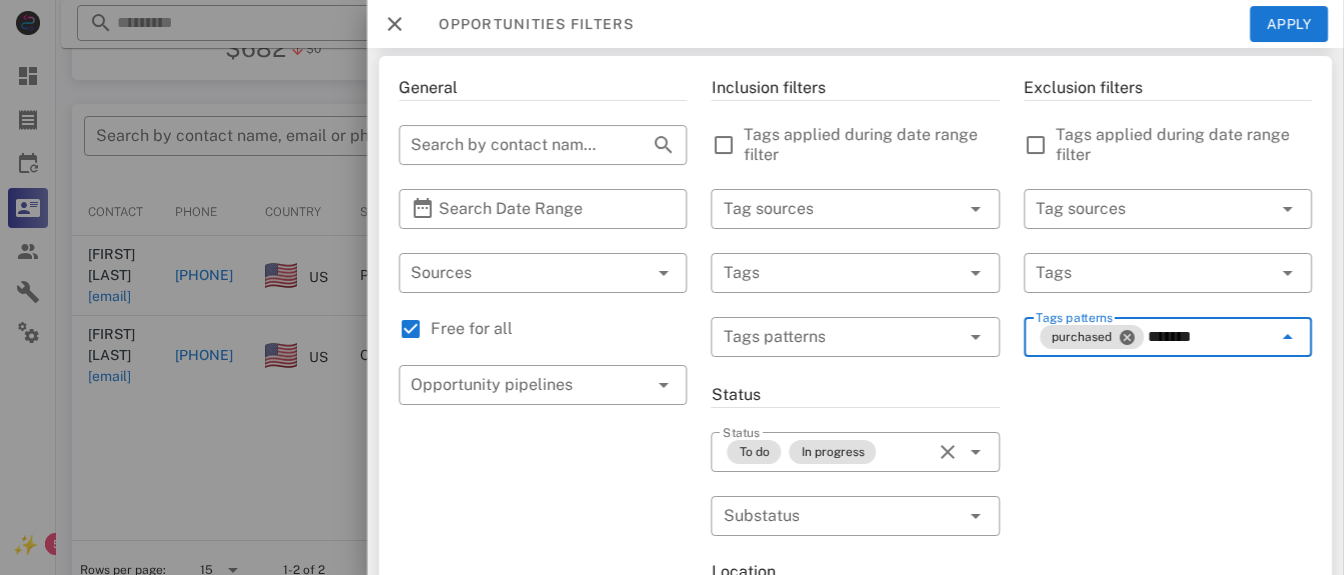 type on "********" 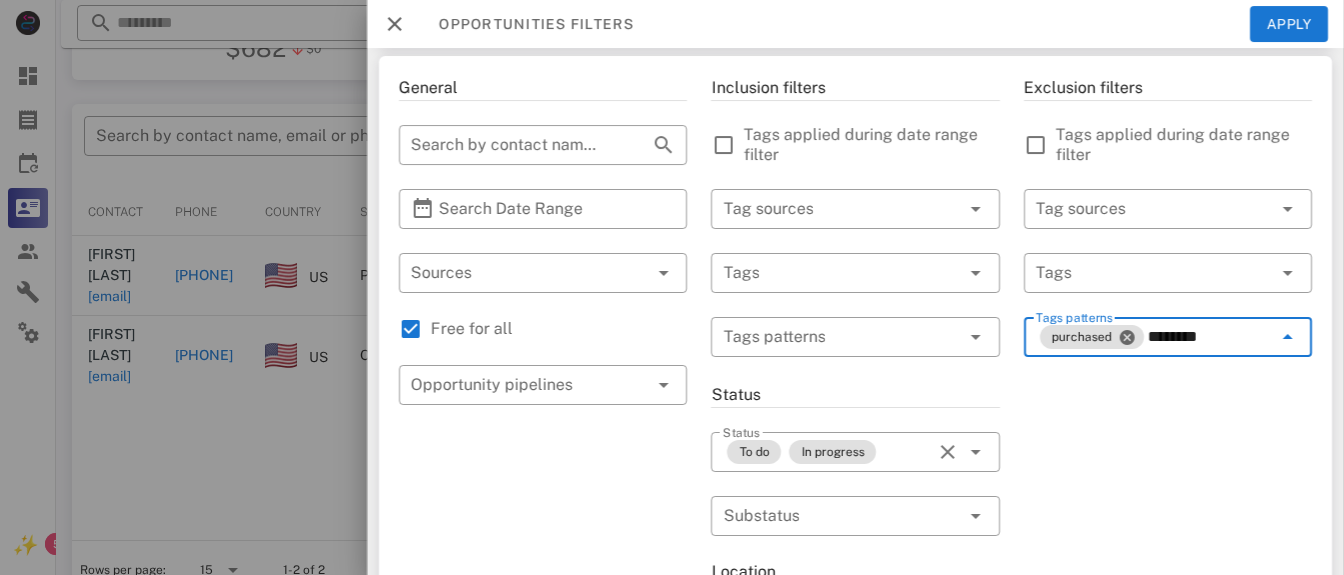 type 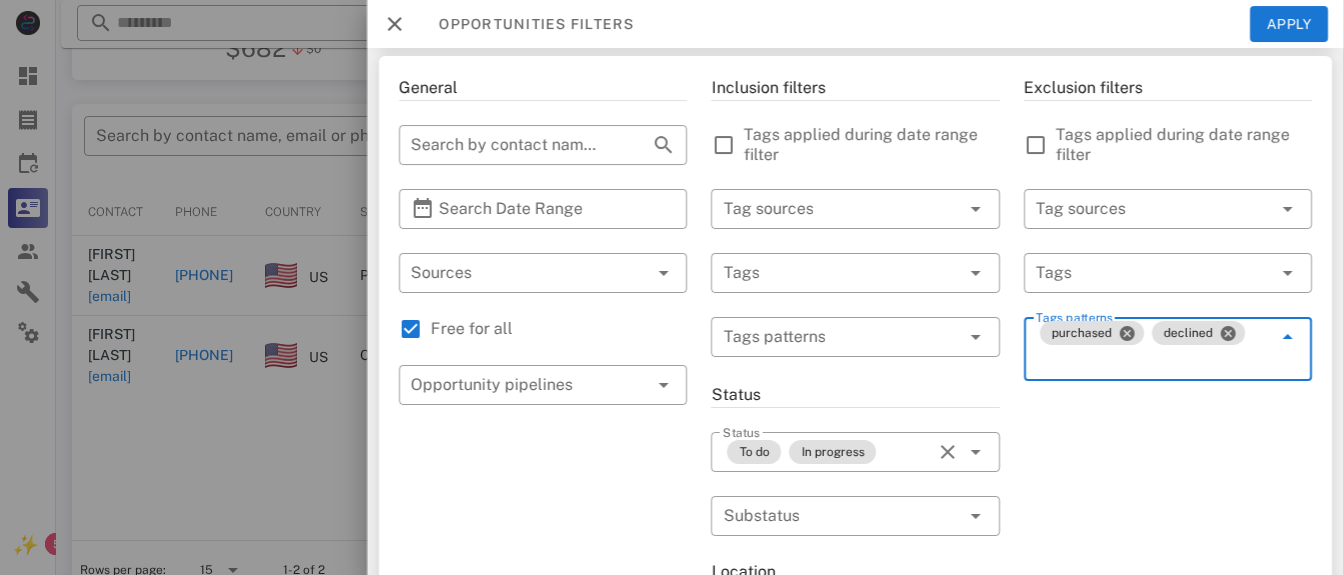 click at bounding box center (841, 337) 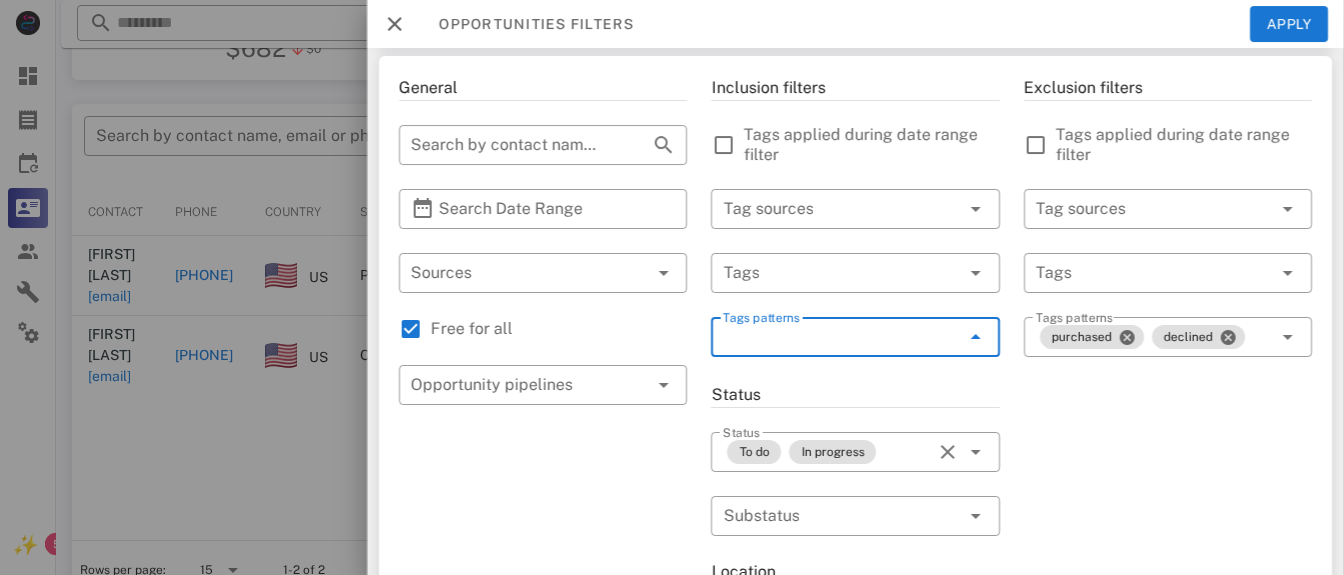 click at bounding box center (827, 273) 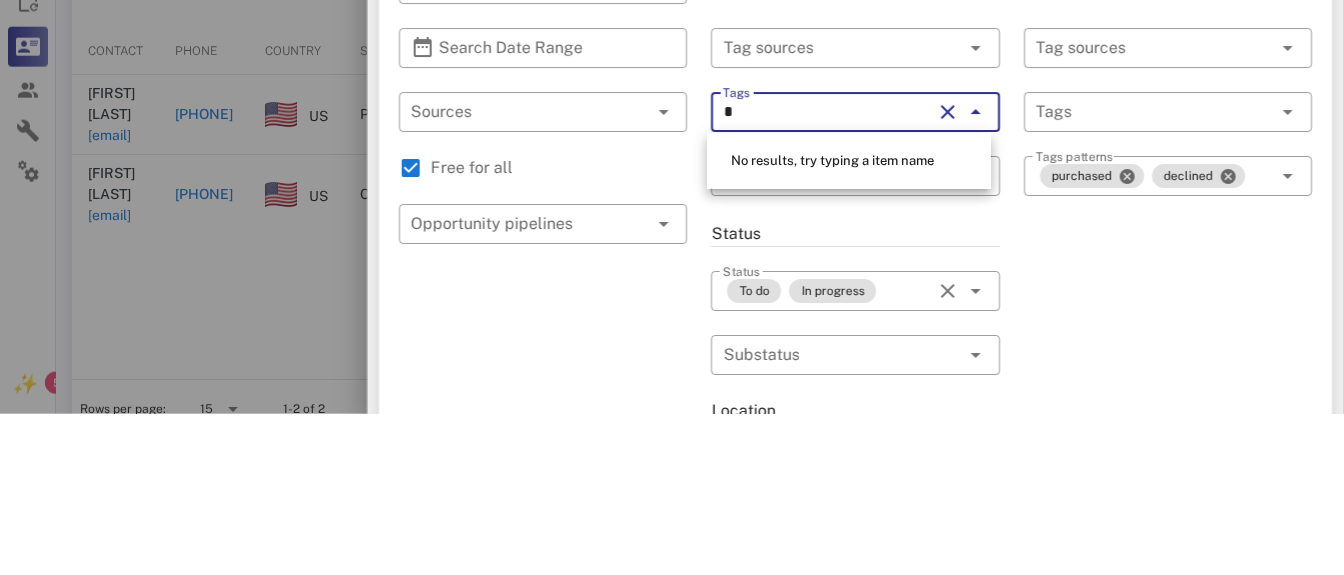 scroll, scrollTop: 340, scrollLeft: 0, axis: vertical 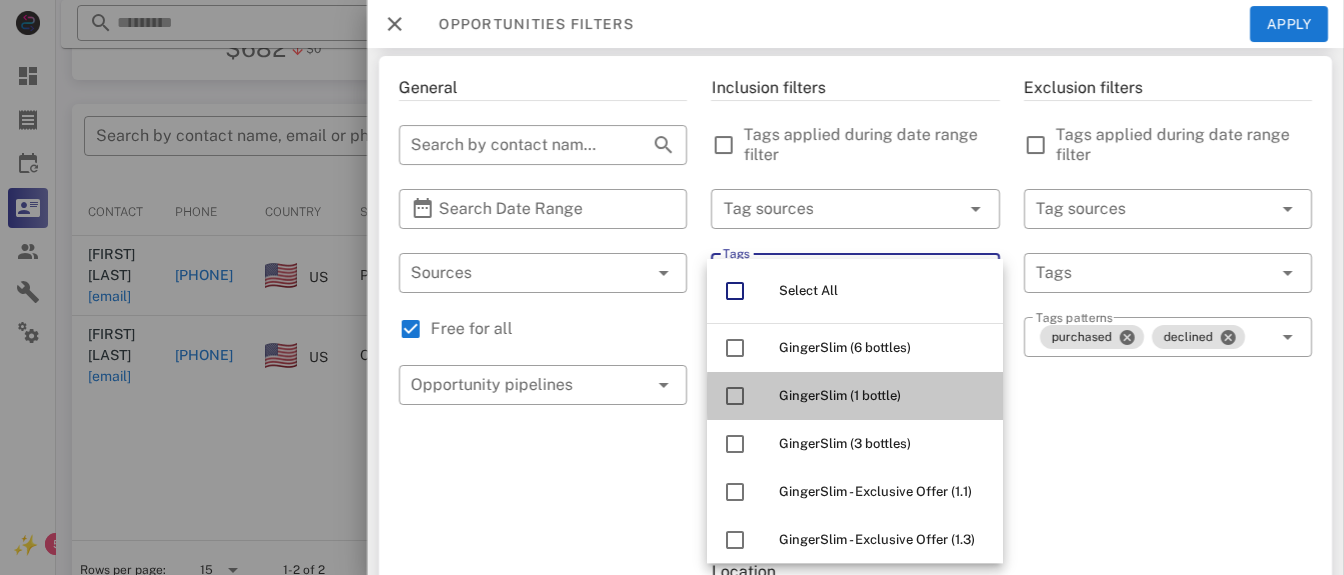 click on "GingerSlim (1 bottle)" at bounding box center [840, 395] 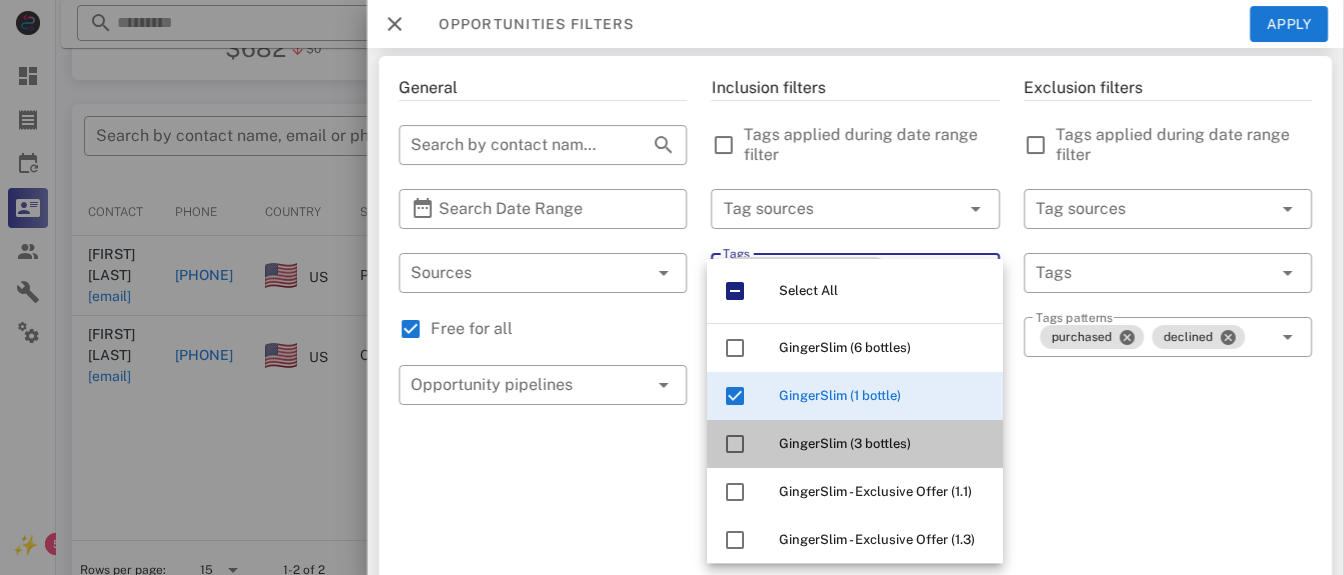 click on "GingerSlim (3 bottles)" at bounding box center (845, 443) 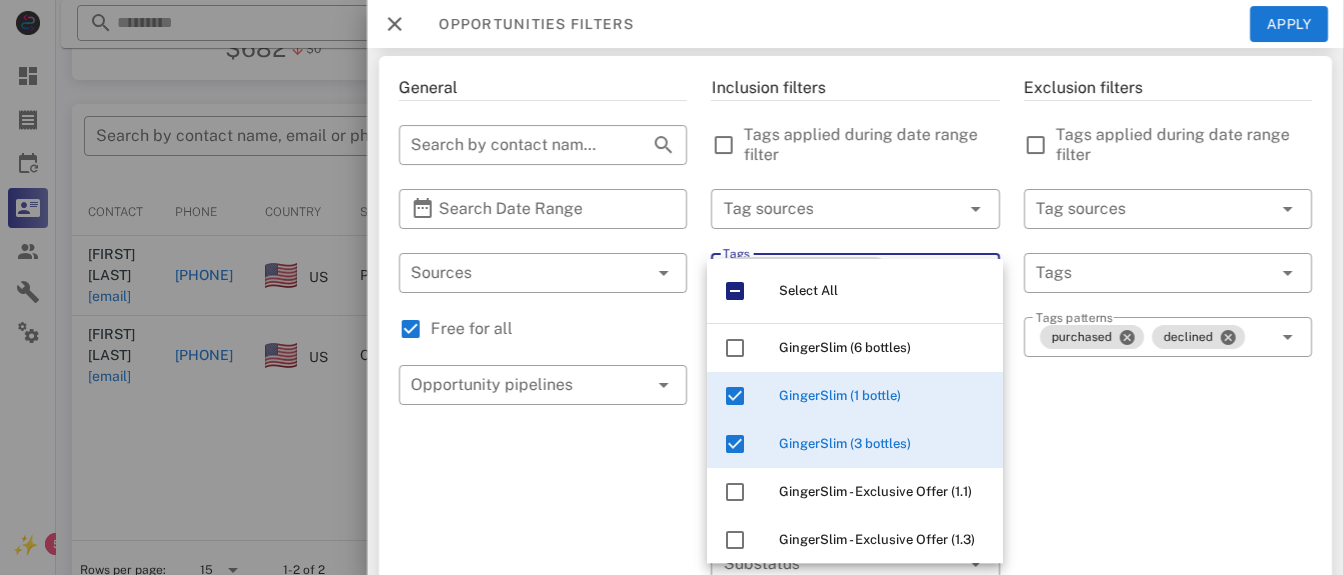 type on "******" 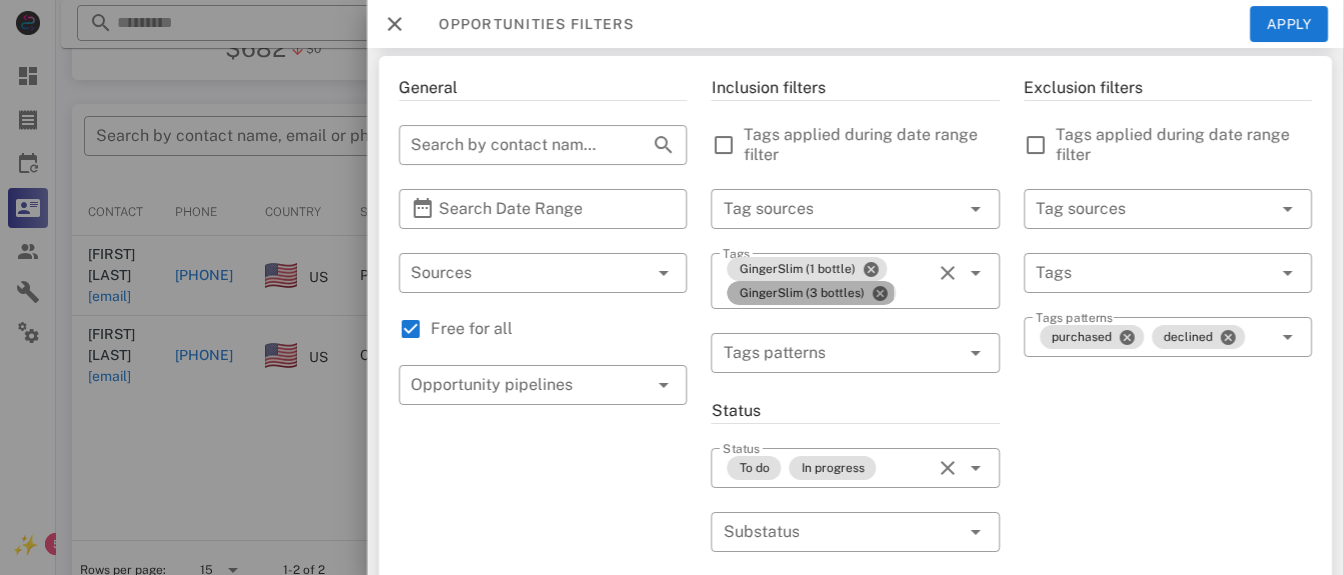 click on "GingerSlim (3 bottles)" at bounding box center [811, 293] 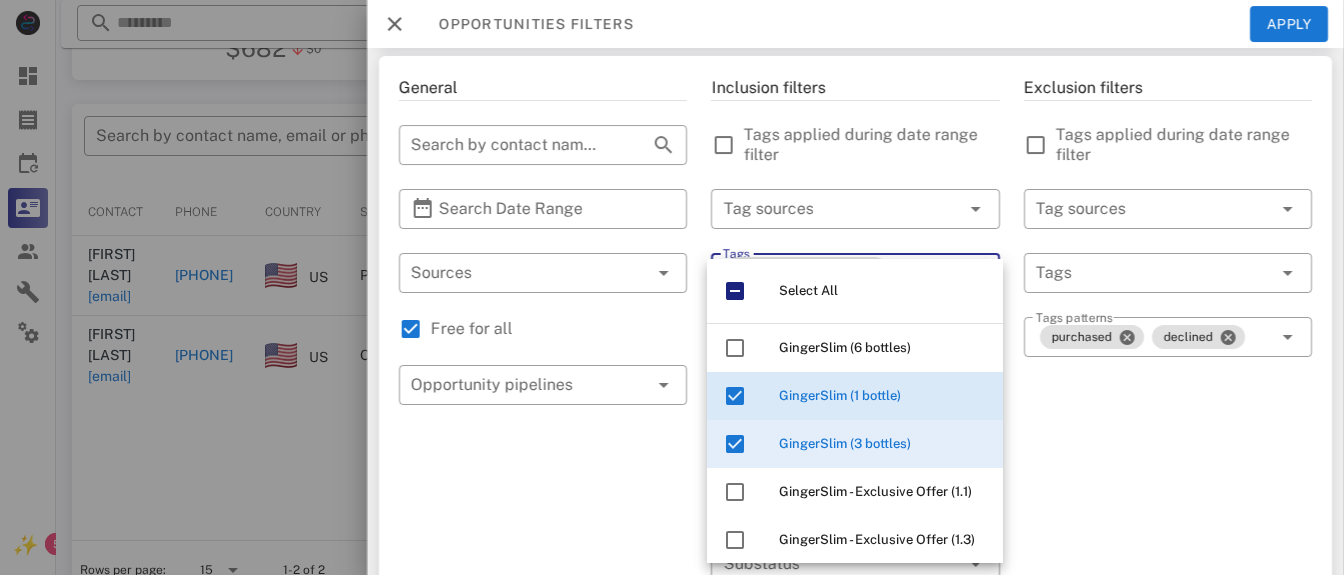 click on "Exclusion filters Tags applied during date range filter ​ Tag sources ​ Tags ​ Tags patterns purchased  declined" at bounding box center [1168, 657] 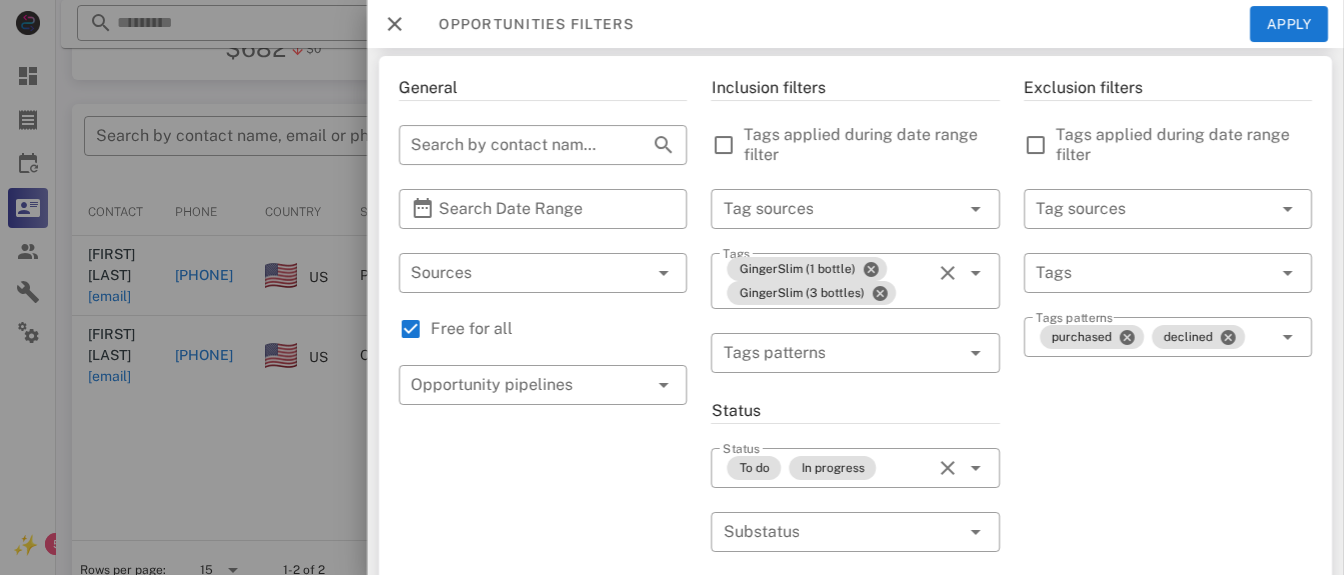 click on "GingerSlim (1 bottle) GingerSlim (3 bottles)" at bounding box center [827, 281] 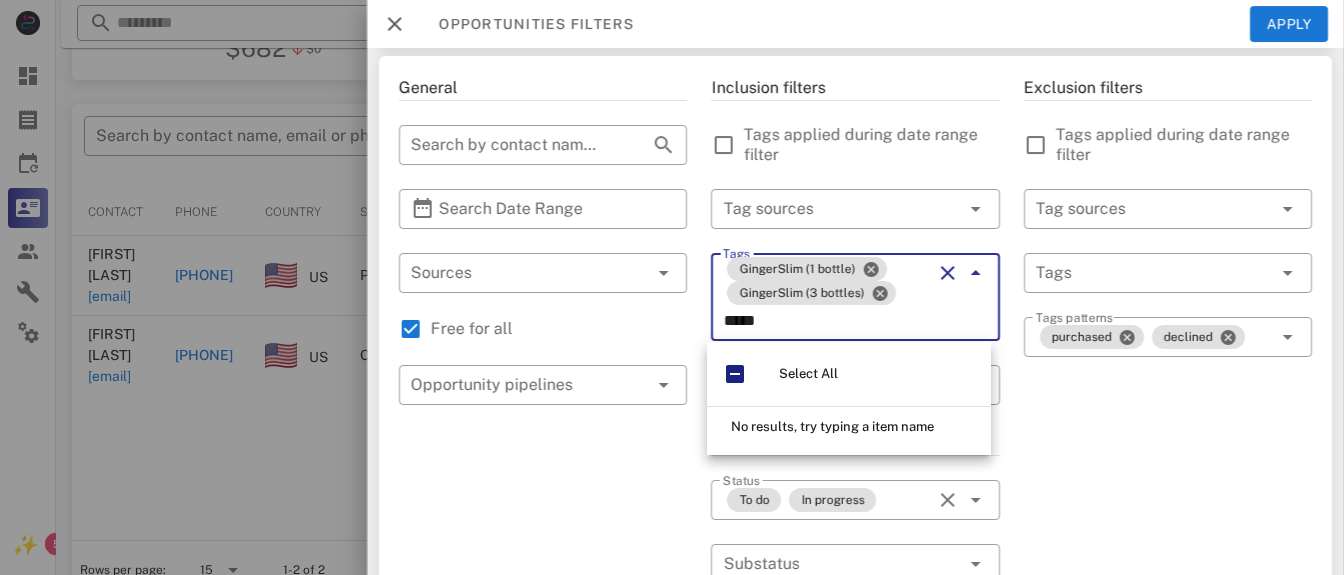 type on "***" 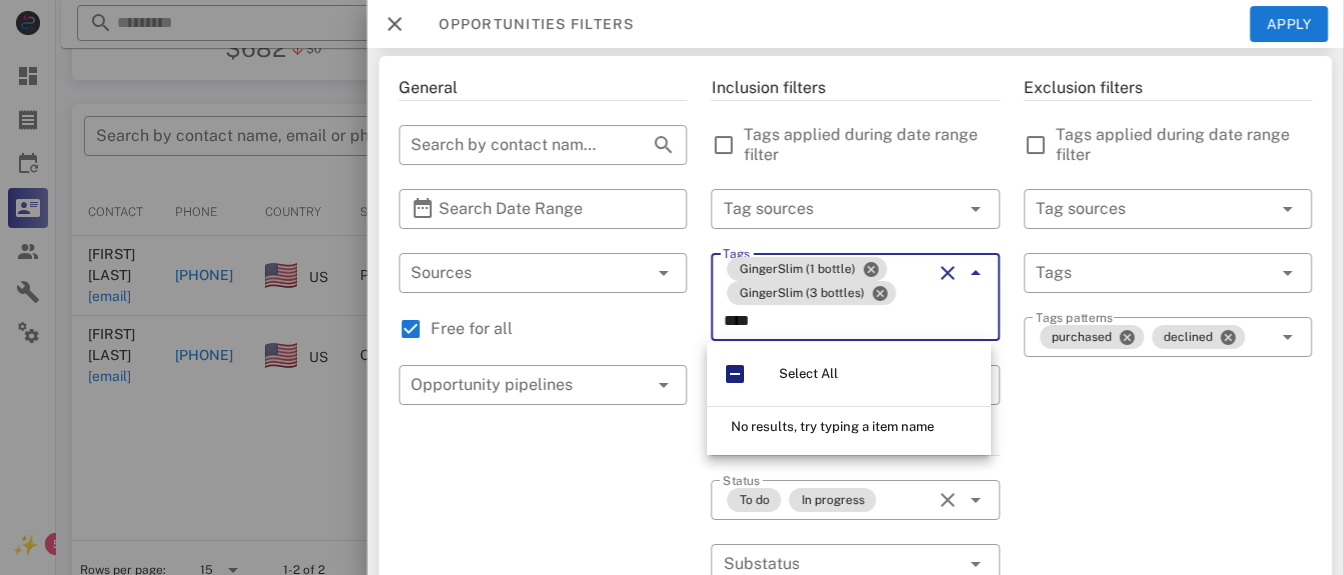 click on "Inclusion filters Tags applied during date range filter ​ Tag sources ​ Tags GingerSlim (1 bottle) GingerSlim (3 bottles) *** ​ Tags patterns Status ​ Status To do In progress ​ Substatus Location ​ Country ​ States ​ Zip code Activation ​ Min Activations ​ Max Activations Order value ​ Min Value ​ Max Value Include leads Include customers Include cooldown" at bounding box center [855, 657] 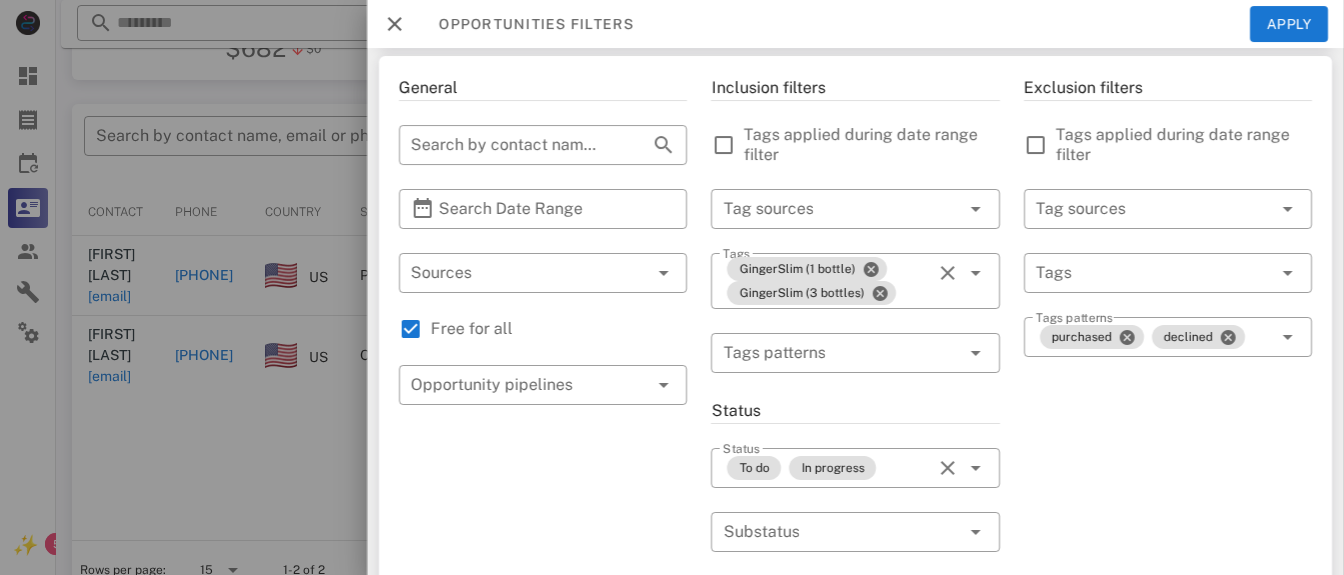 click on "GingerSlim (1 bottle) GingerSlim (3 bottles)" at bounding box center [827, 281] 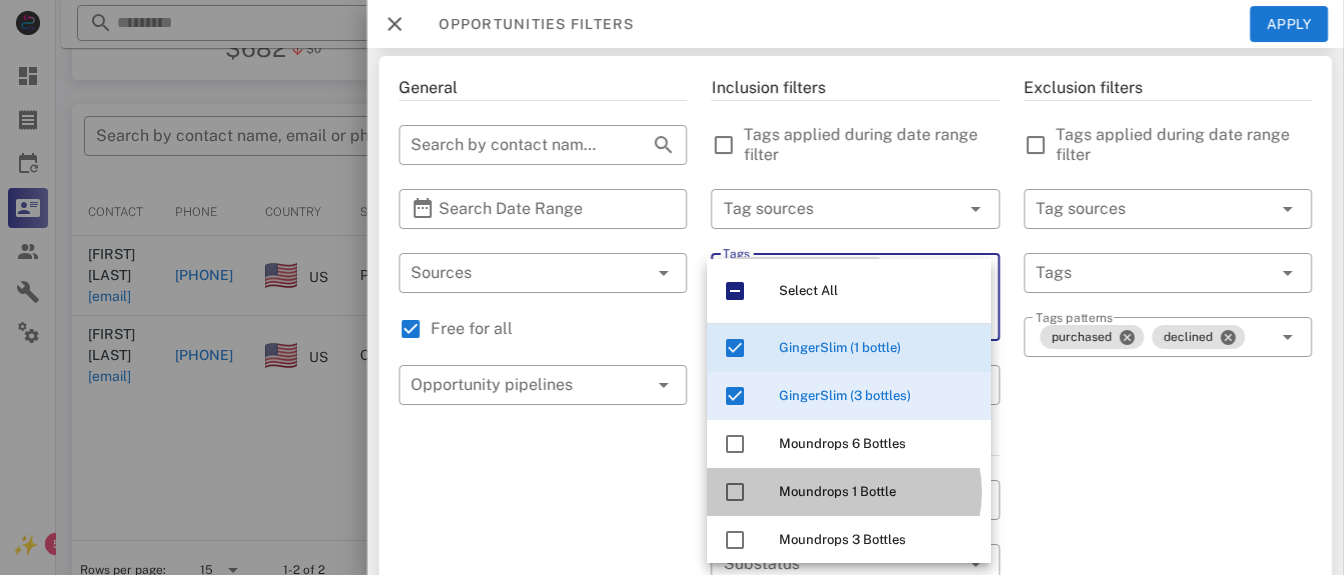 click on "Moundrops 1 Bottle" at bounding box center [837, 491] 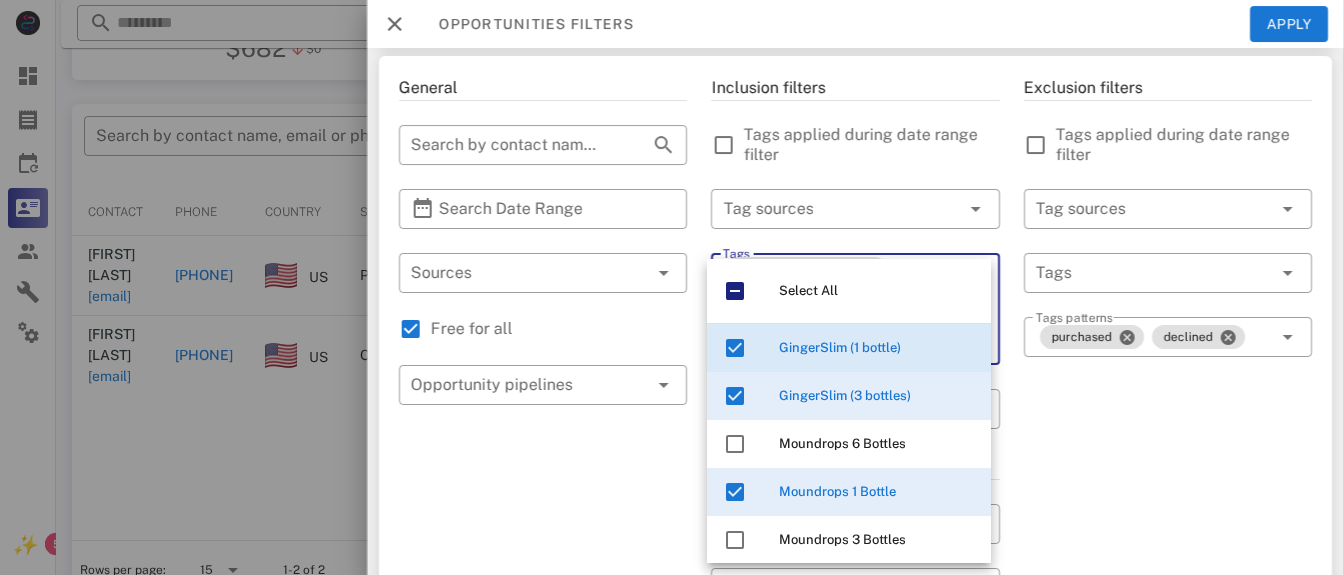 scroll, scrollTop: 17, scrollLeft: 0, axis: vertical 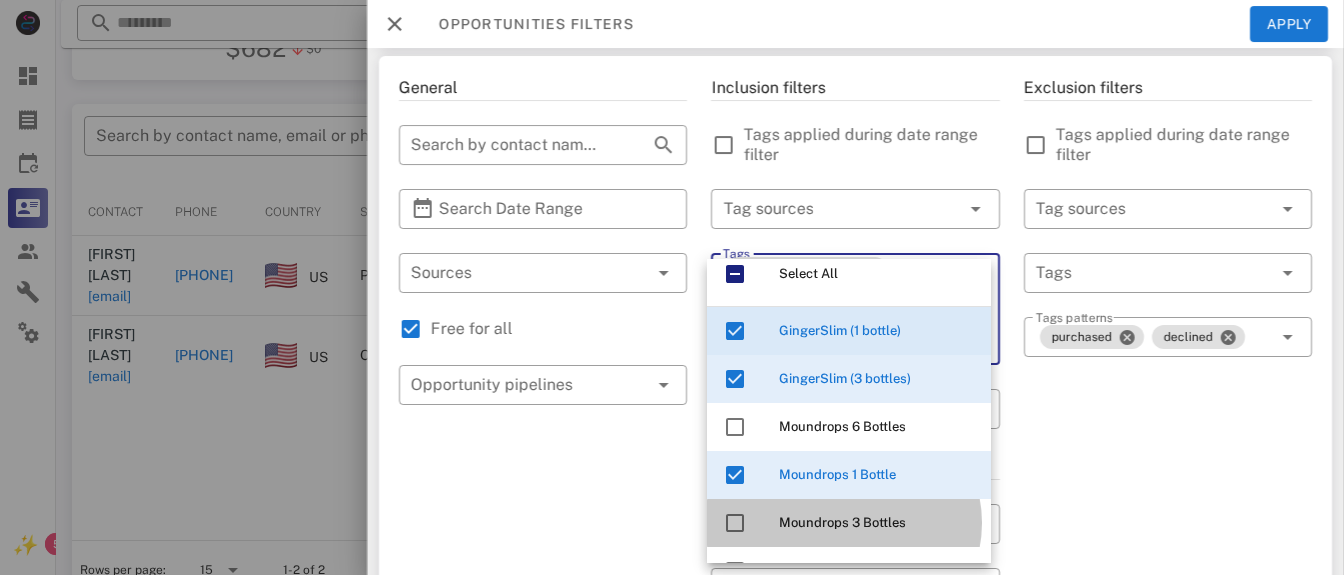 click on "Moundrops 3 Bottles" at bounding box center [842, 522] 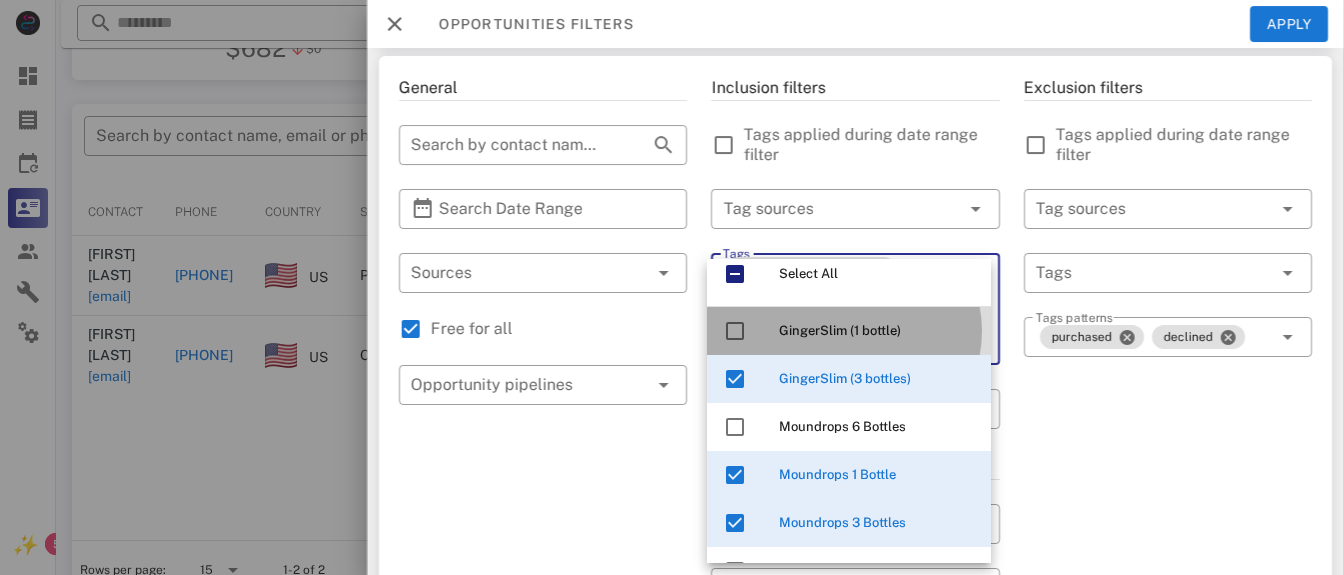 click on "GingerSlim (1 bottle)" at bounding box center [840, 330] 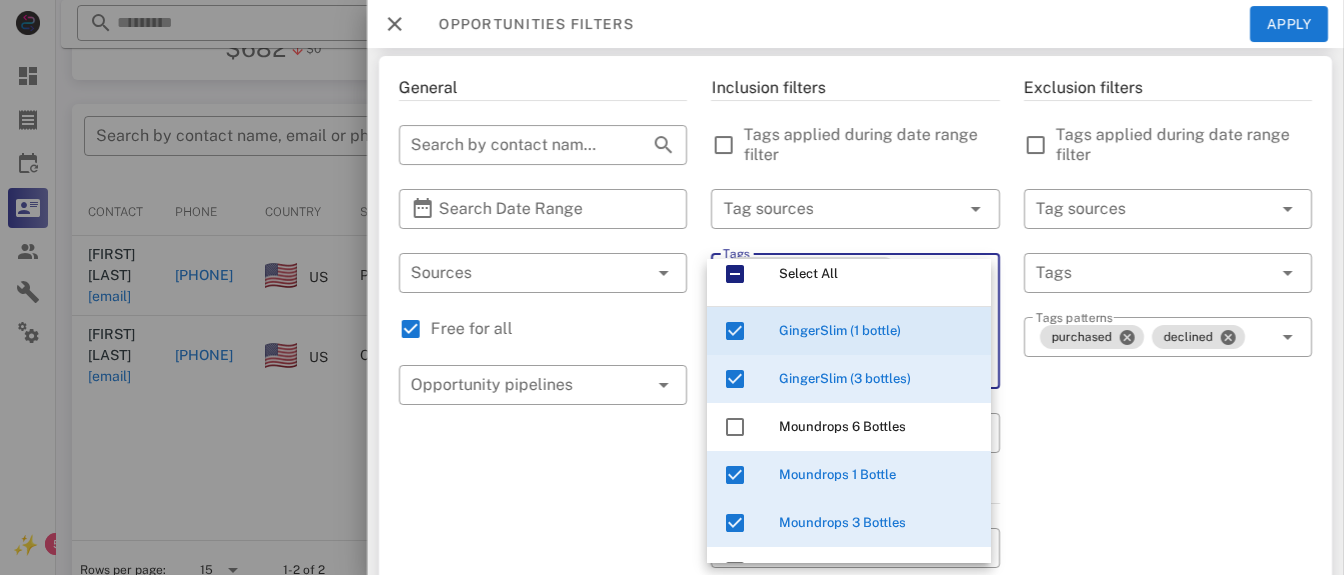 click on "Exclusion filters Tags applied during date range filter ​ Tag sources ​ Tags ​ Tags patterns purchased  declined" at bounding box center [1168, 681] 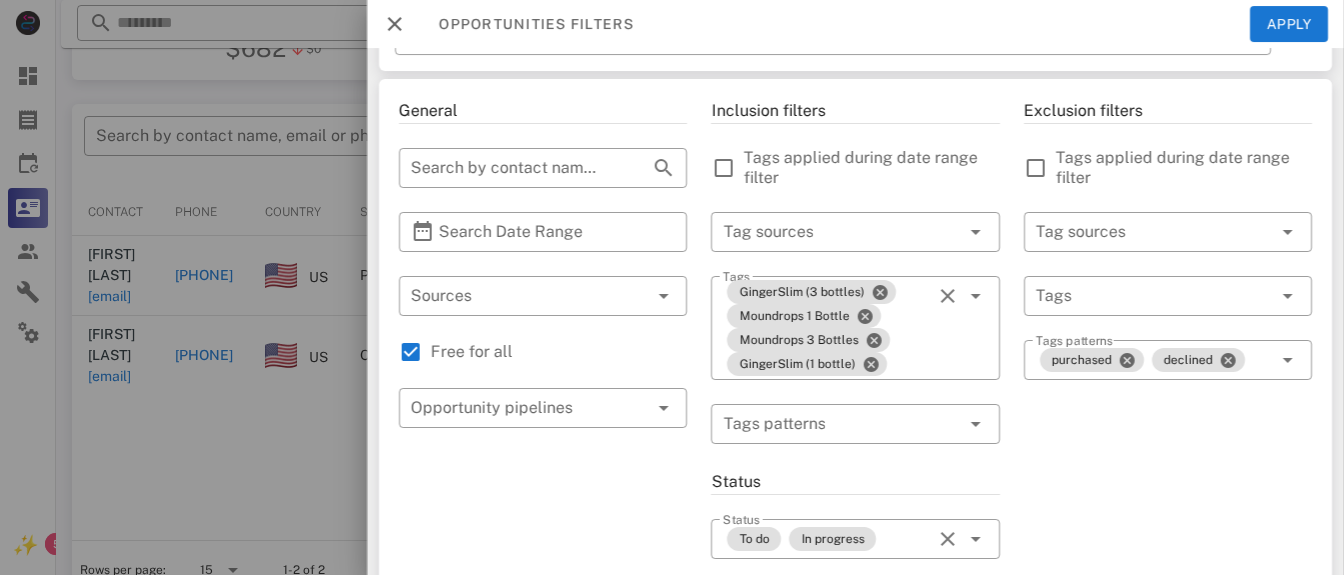 scroll, scrollTop: 0, scrollLeft: 0, axis: both 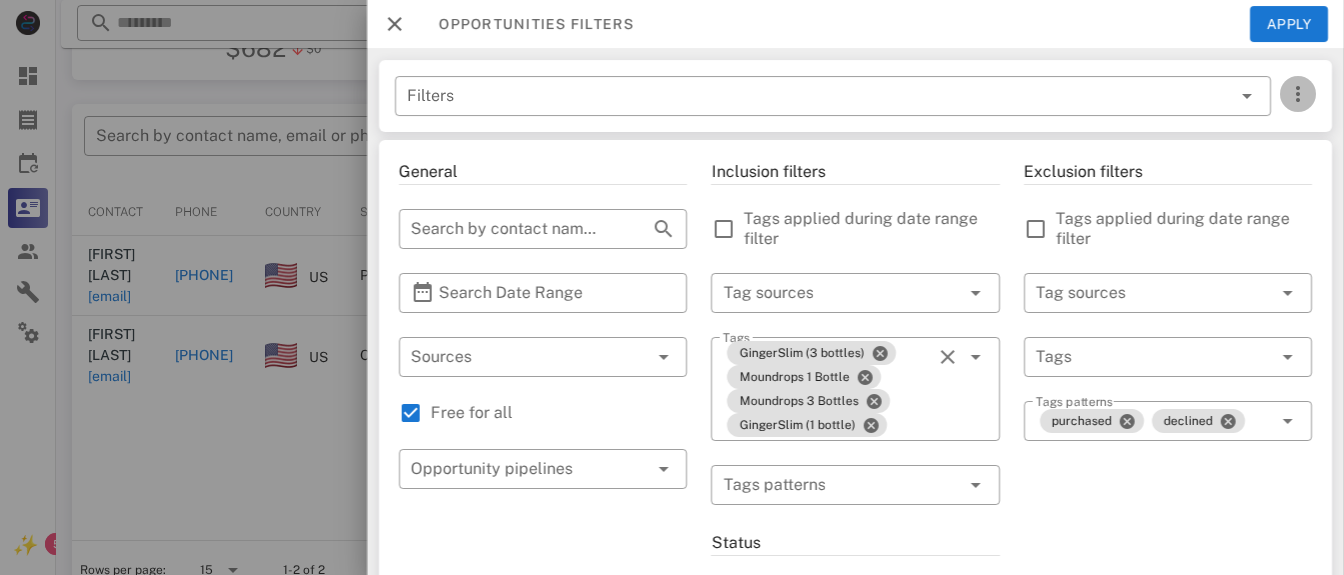 click at bounding box center (1298, 94) 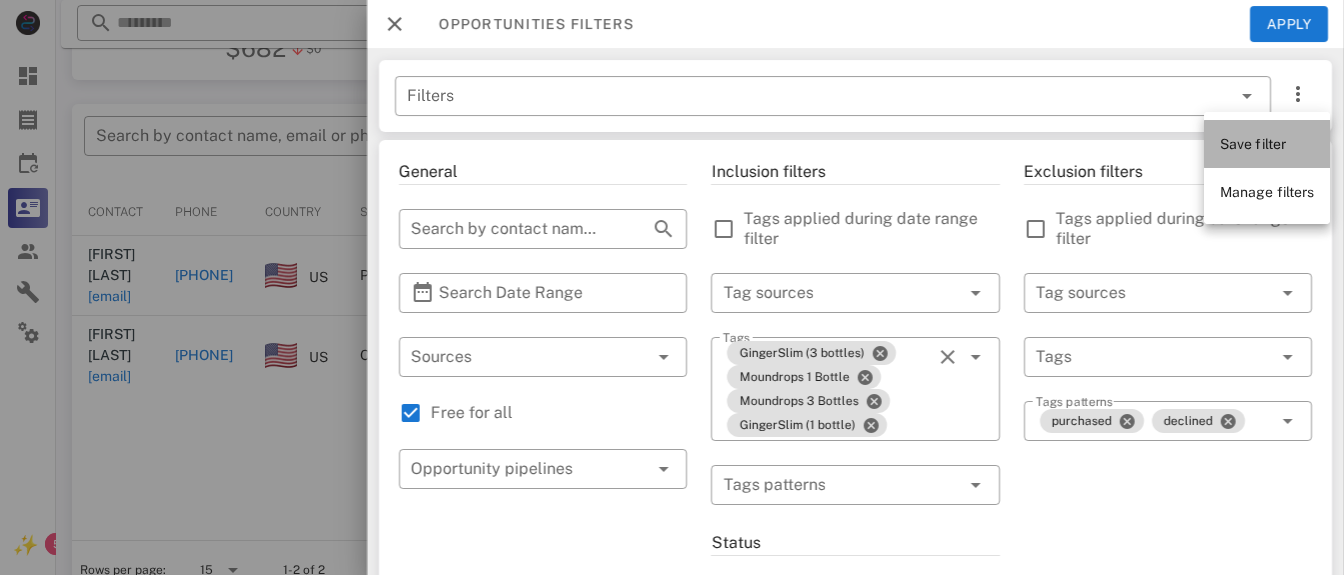 click on "Save filter" at bounding box center (1253, 144) 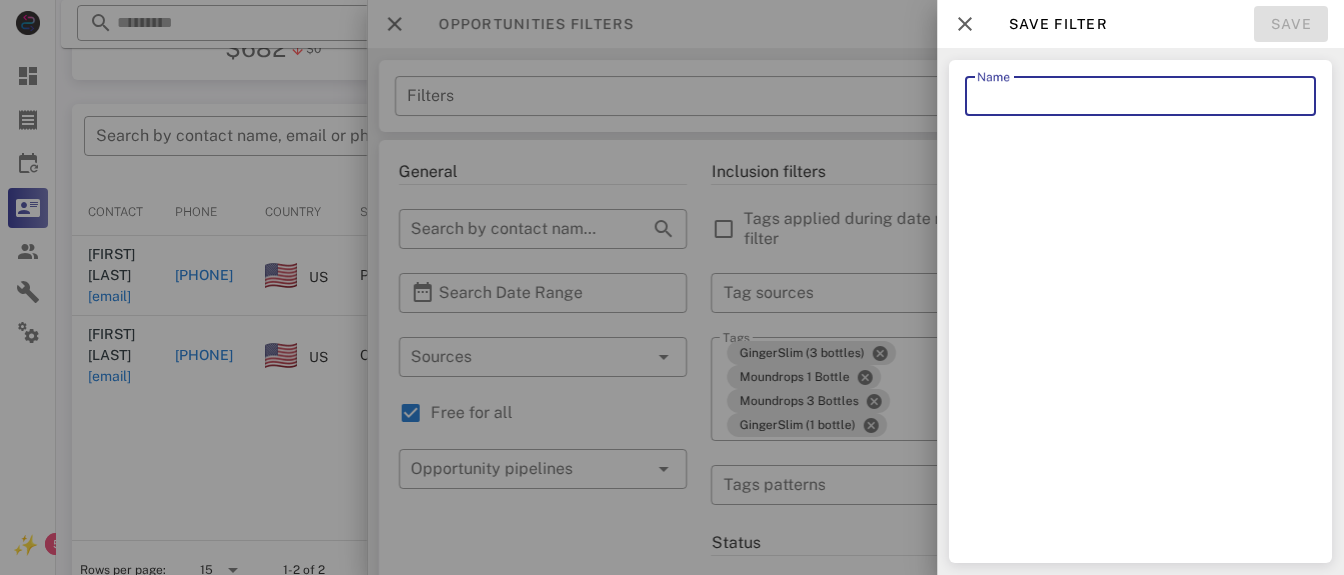 click on "Name" at bounding box center (1140, 96) 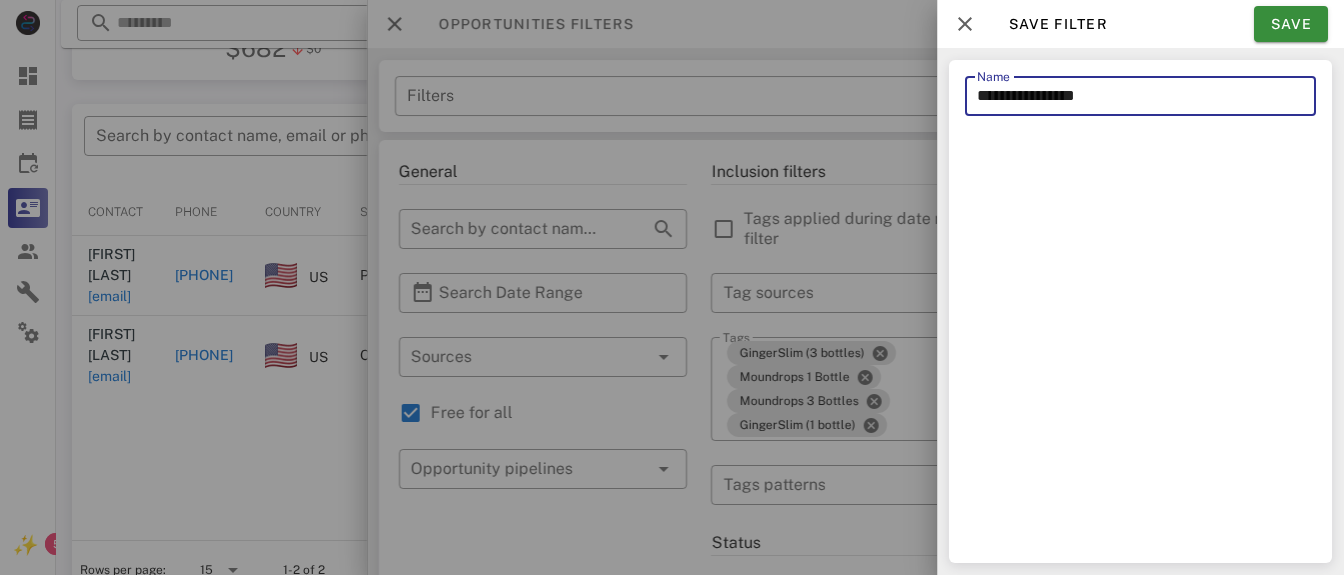 type on "**********" 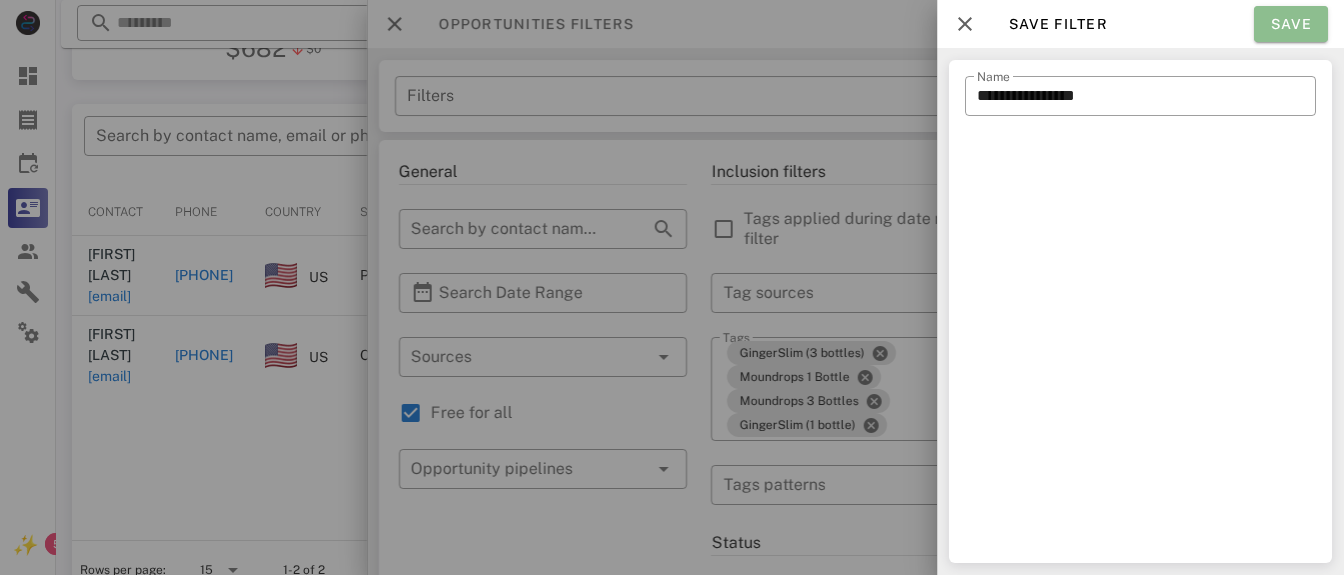 click on "Save" at bounding box center [1291, 24] 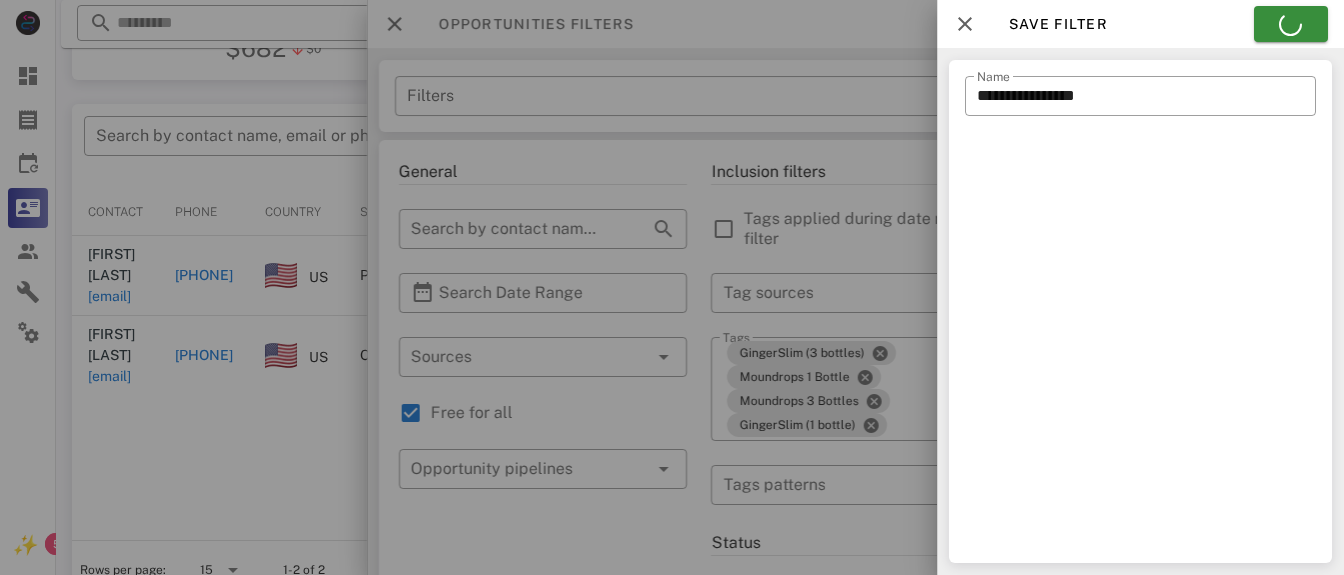 type on "**********" 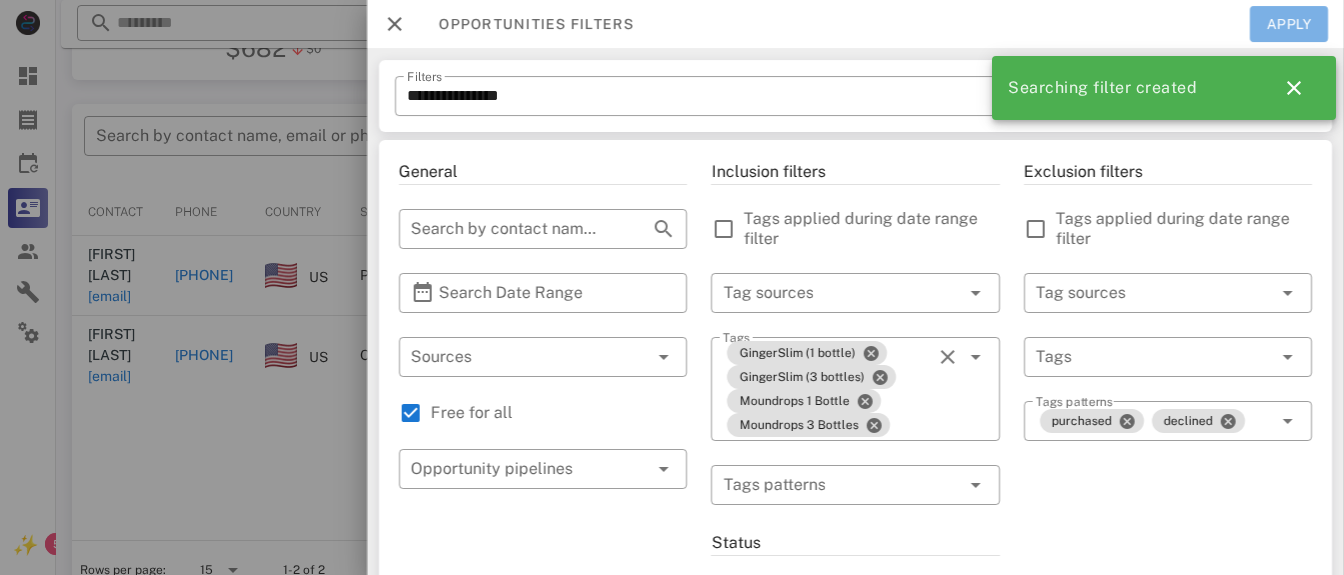 click on "Apply" at bounding box center (1289, 24) 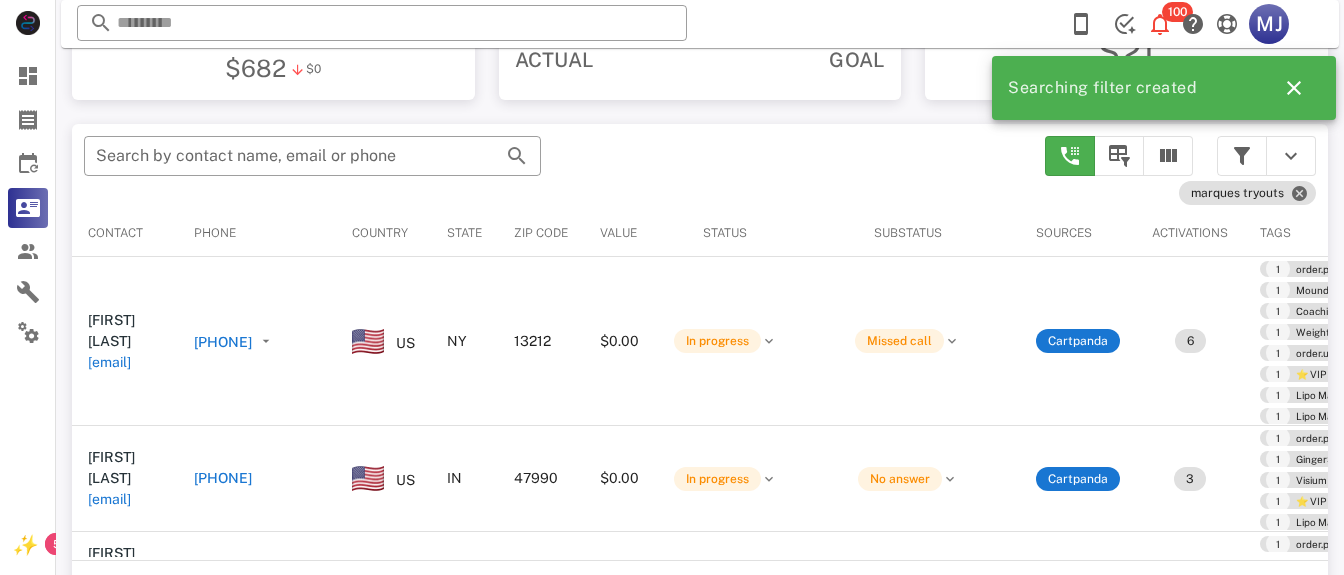 scroll, scrollTop: 340, scrollLeft: 0, axis: vertical 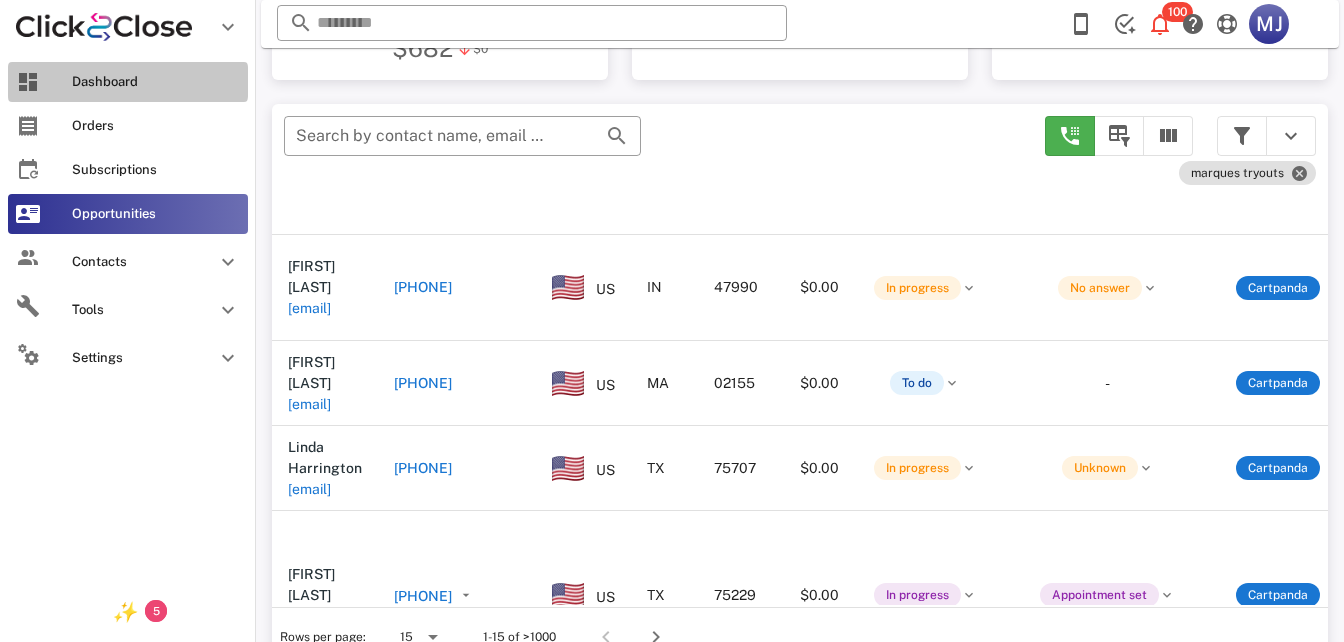 click on "Dashboard" at bounding box center (128, 82) 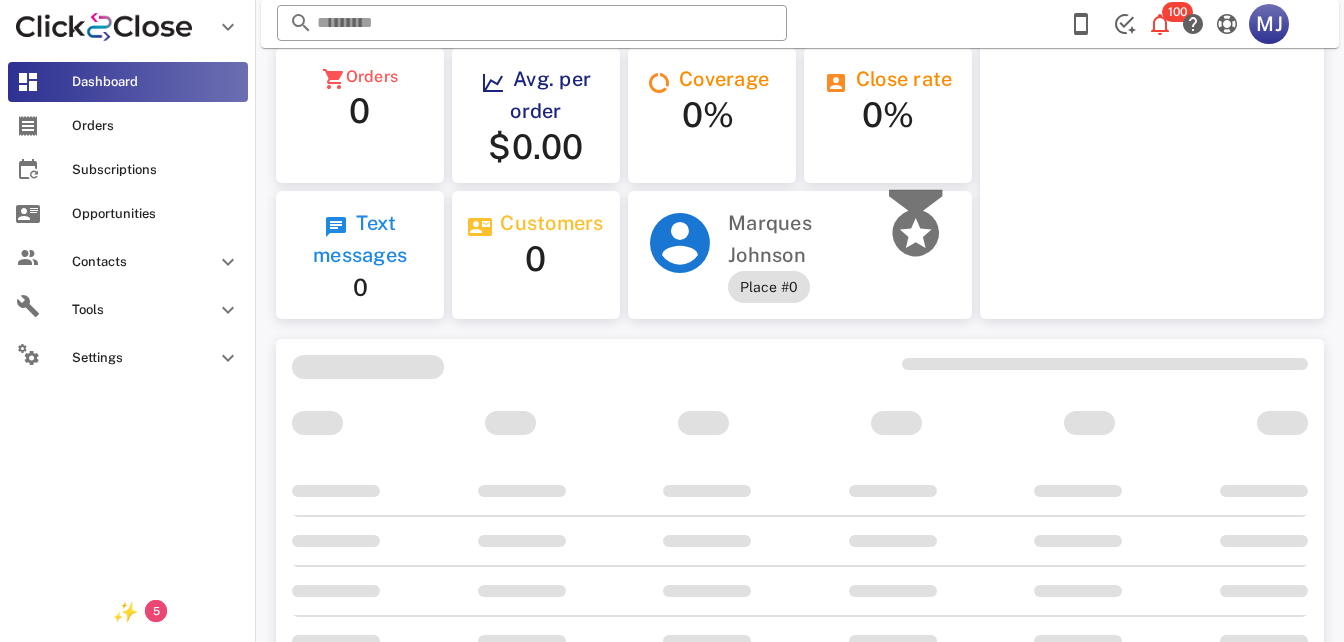 scroll, scrollTop: 0, scrollLeft: 0, axis: both 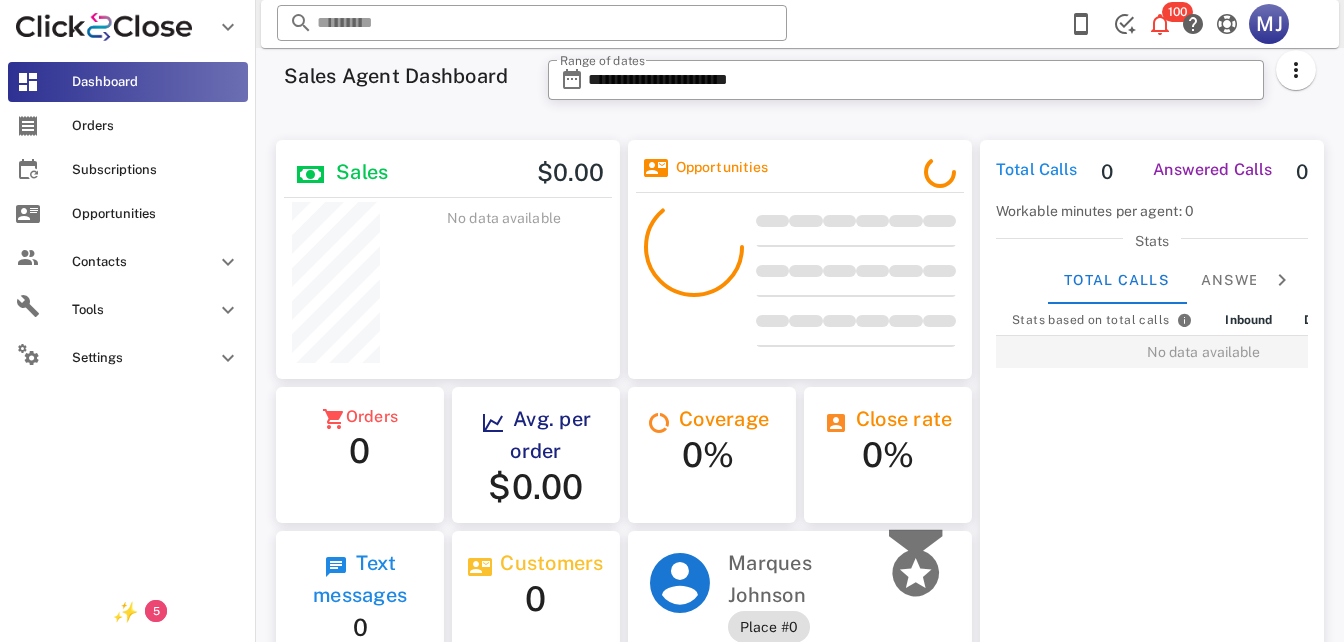 click on "Opportunities" at bounding box center (140, 214) 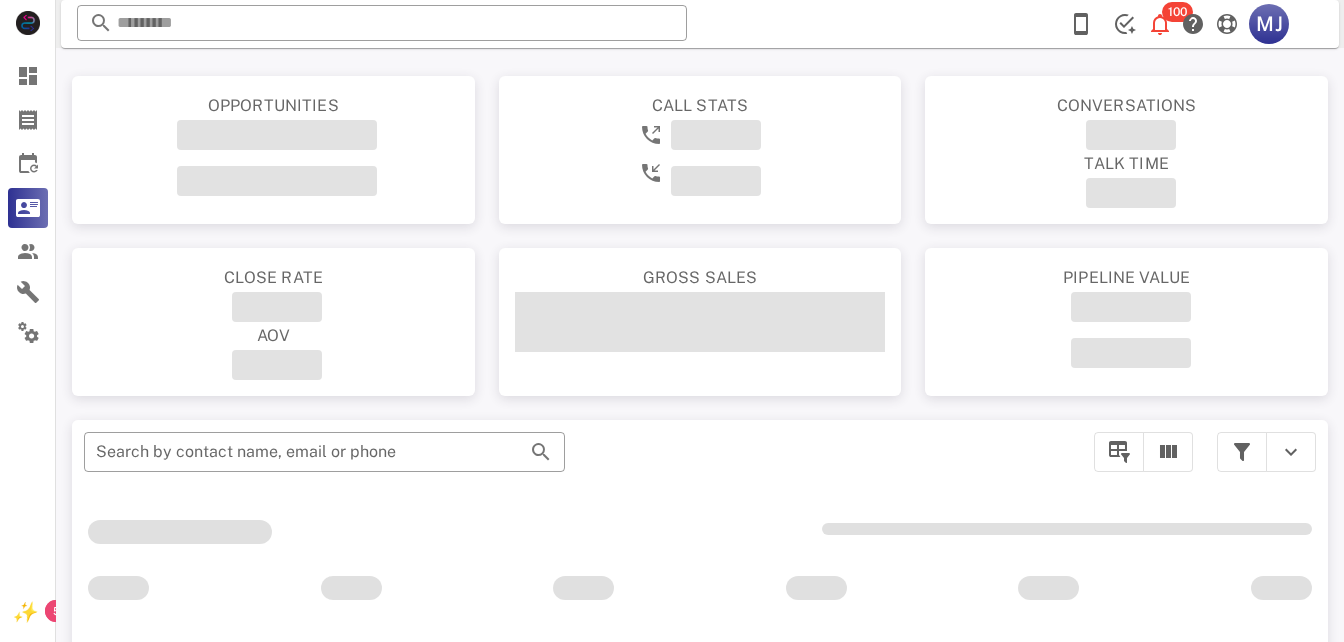 click at bounding box center [28, 120] 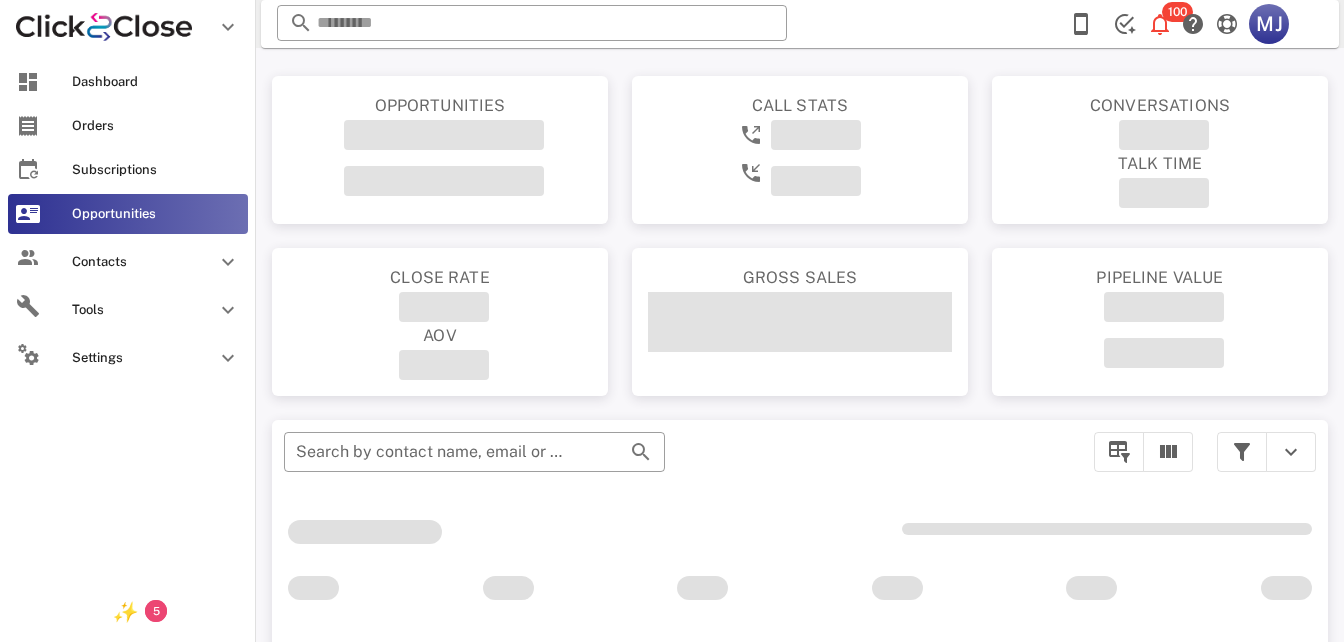 click at bounding box center (28, 82) 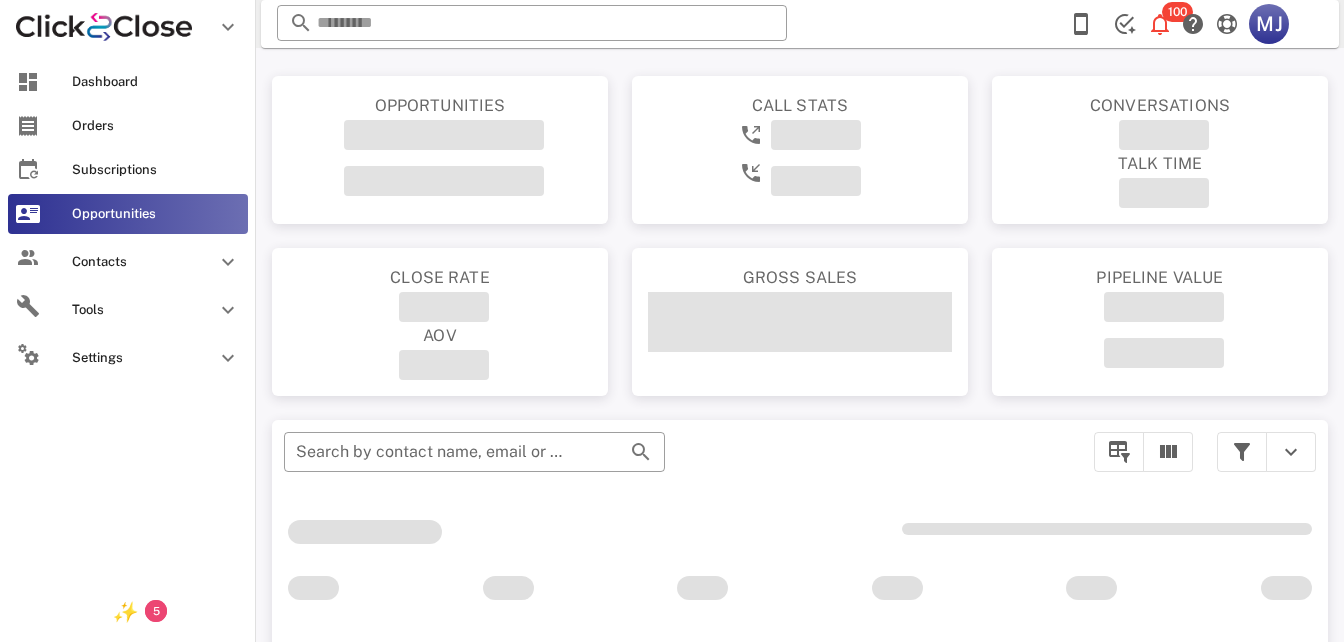click on "Dashboard" at bounding box center (156, 82) 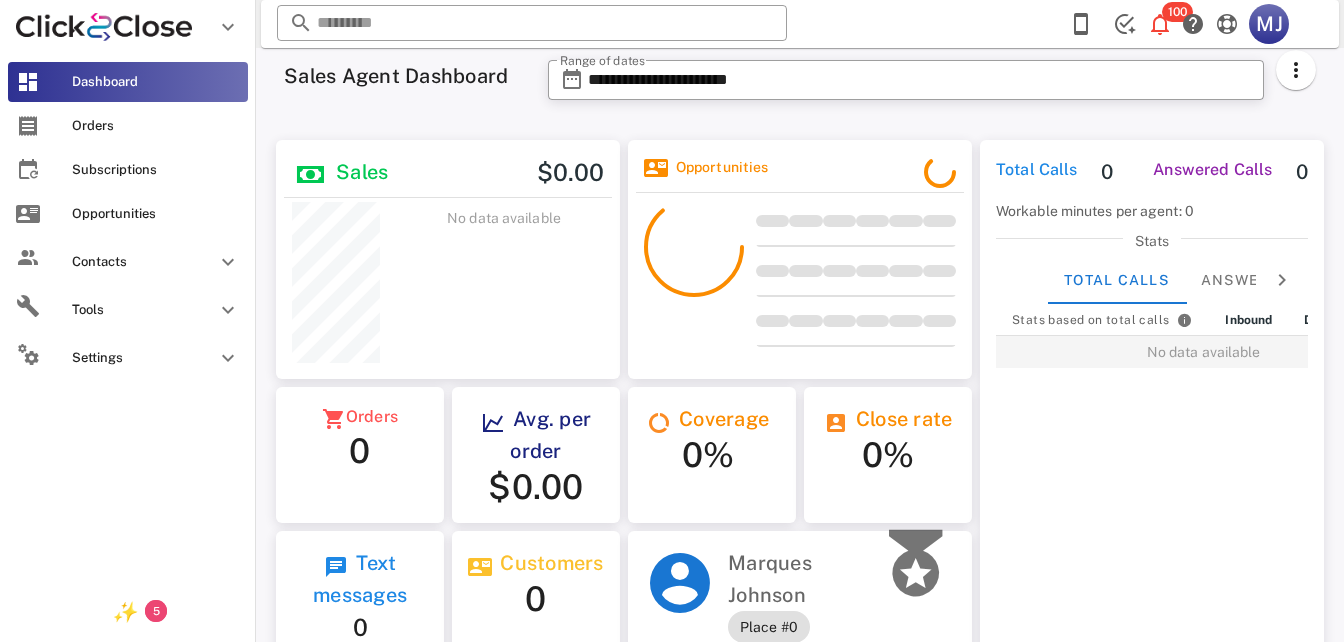 scroll, scrollTop: 999761, scrollLeft: 999656, axis: both 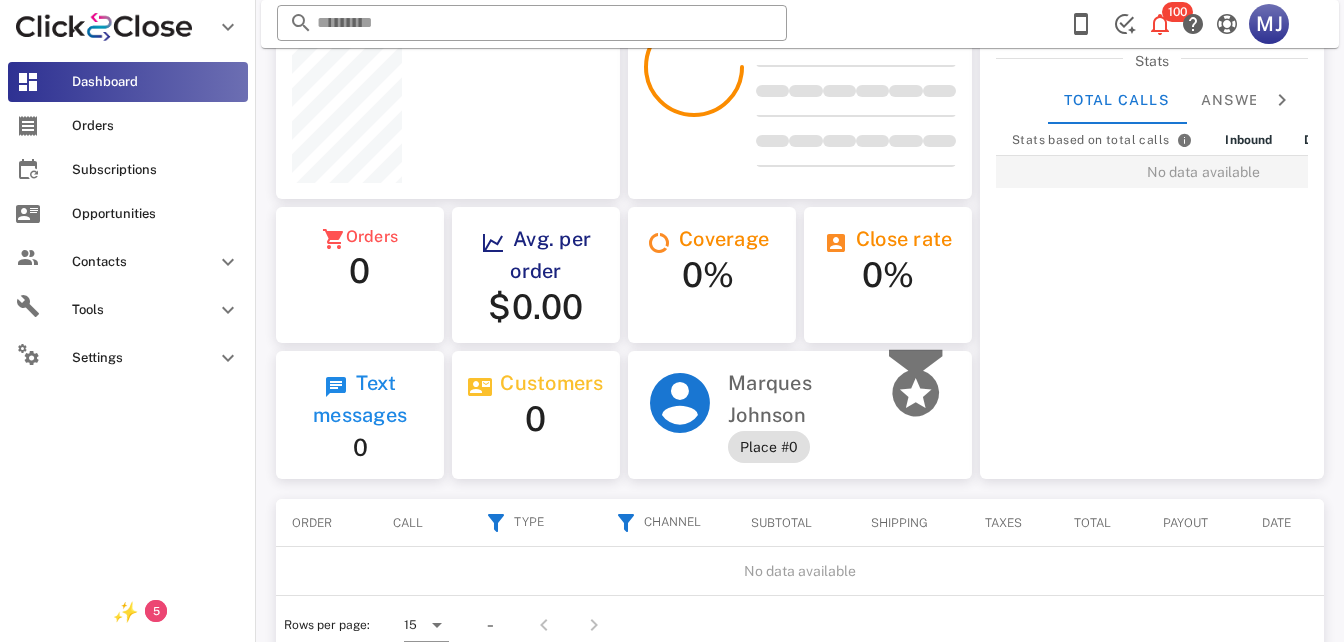 click on "Dashboard Orders Subscriptions Opportunities Contacts Tools Settings" at bounding box center (128, 318) 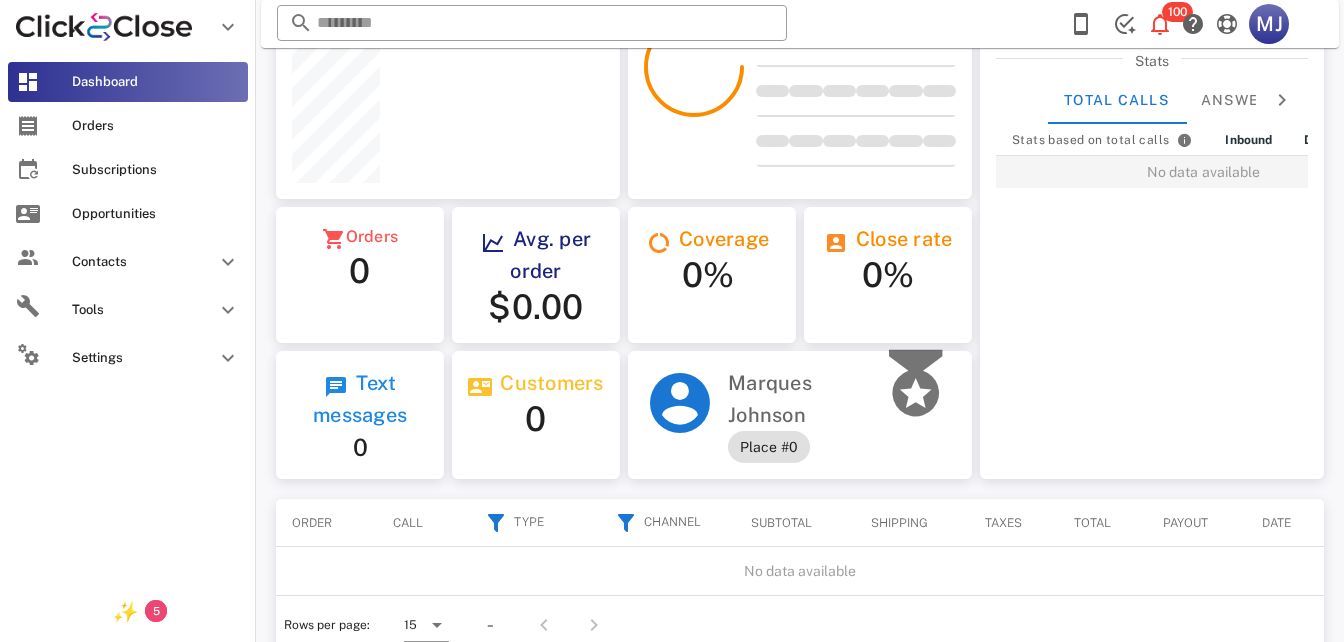 scroll, scrollTop: 240, scrollLeft: 344, axis: both 